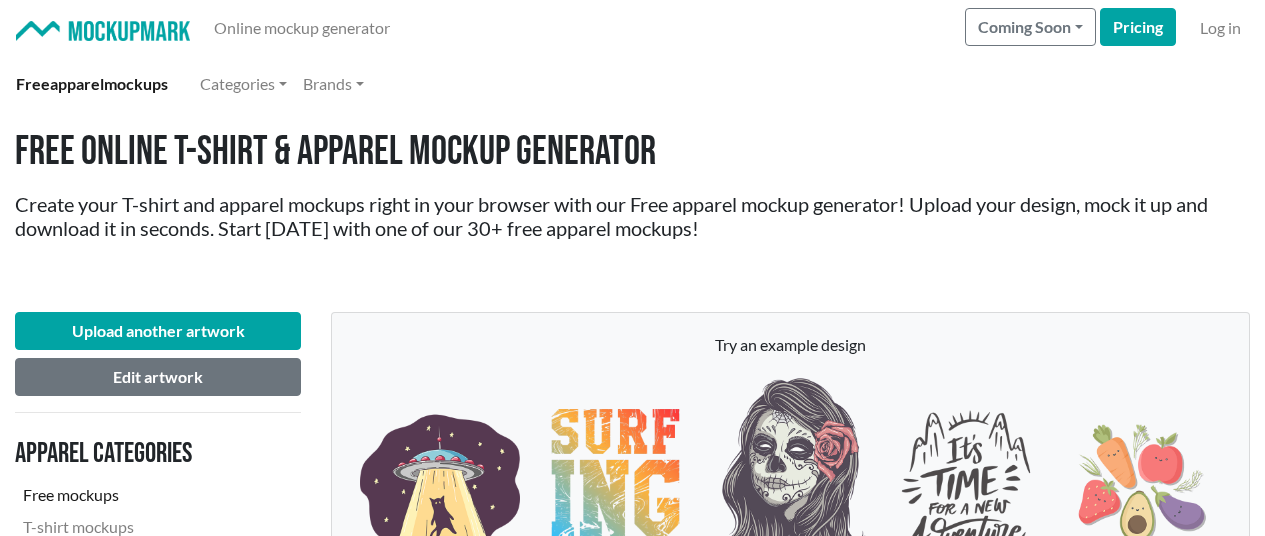 scroll, scrollTop: 2500, scrollLeft: 0, axis: vertical 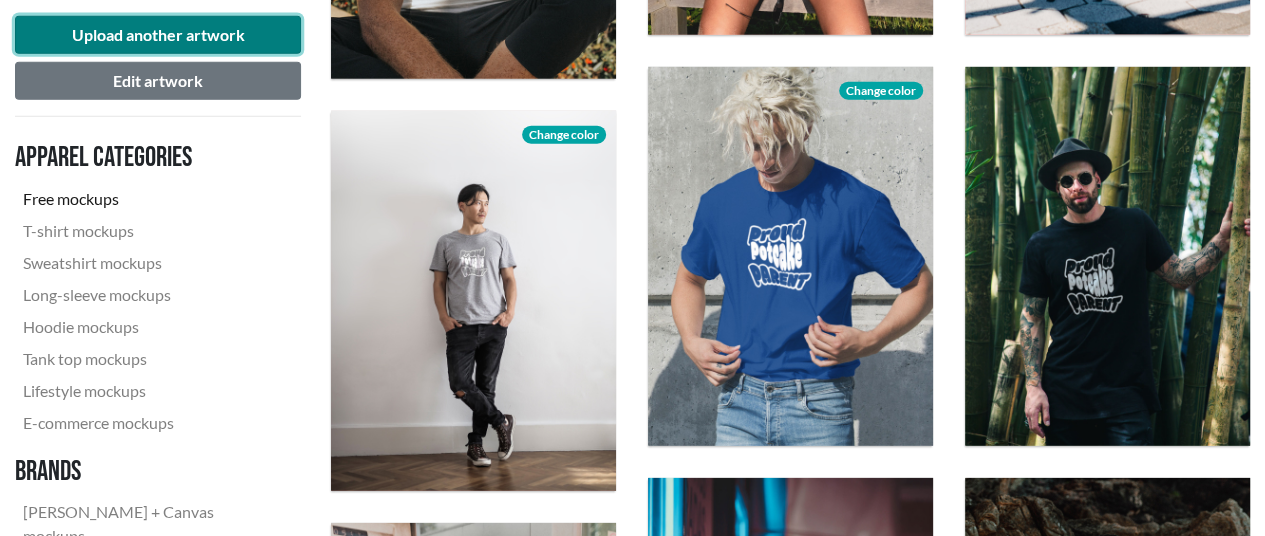 click on "Upload another artwork" at bounding box center [158, 35] 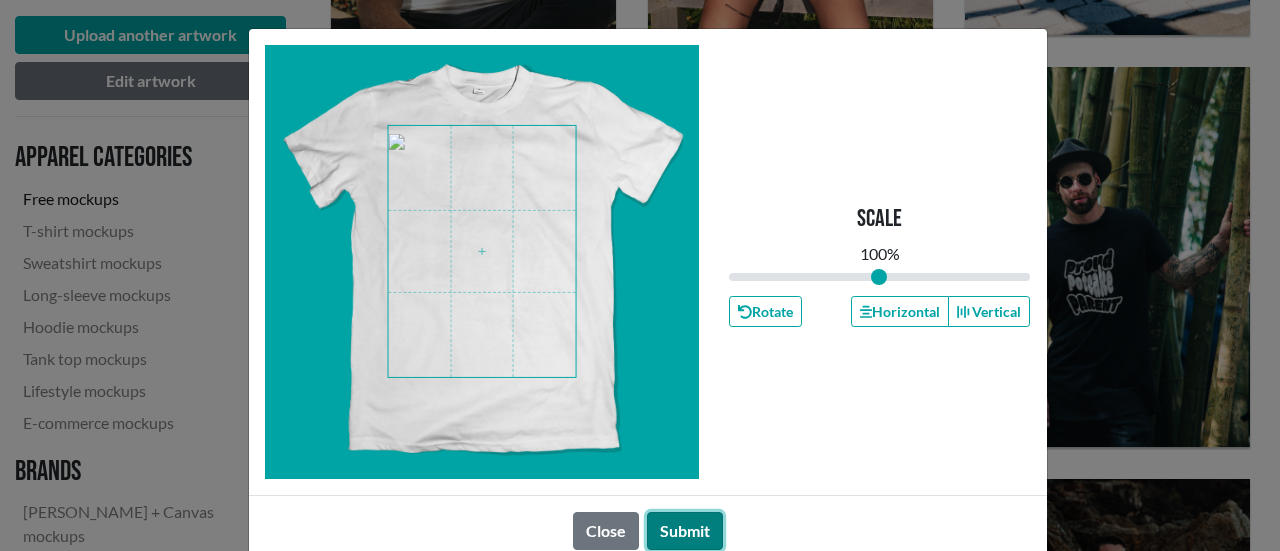 click on "Submit" at bounding box center (685, 531) 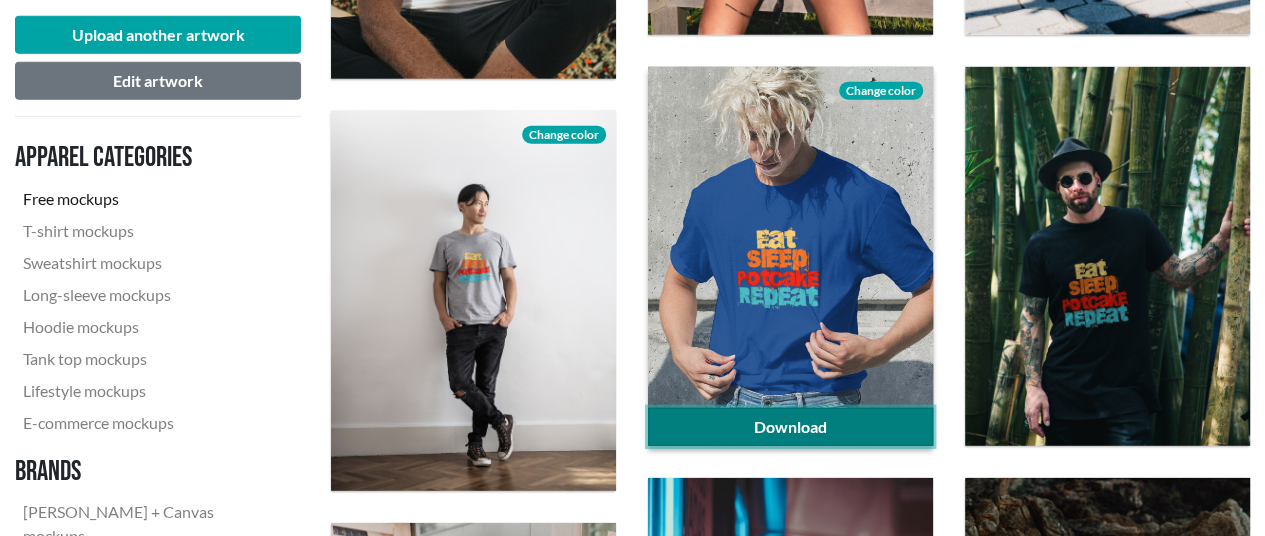 click on "Download" 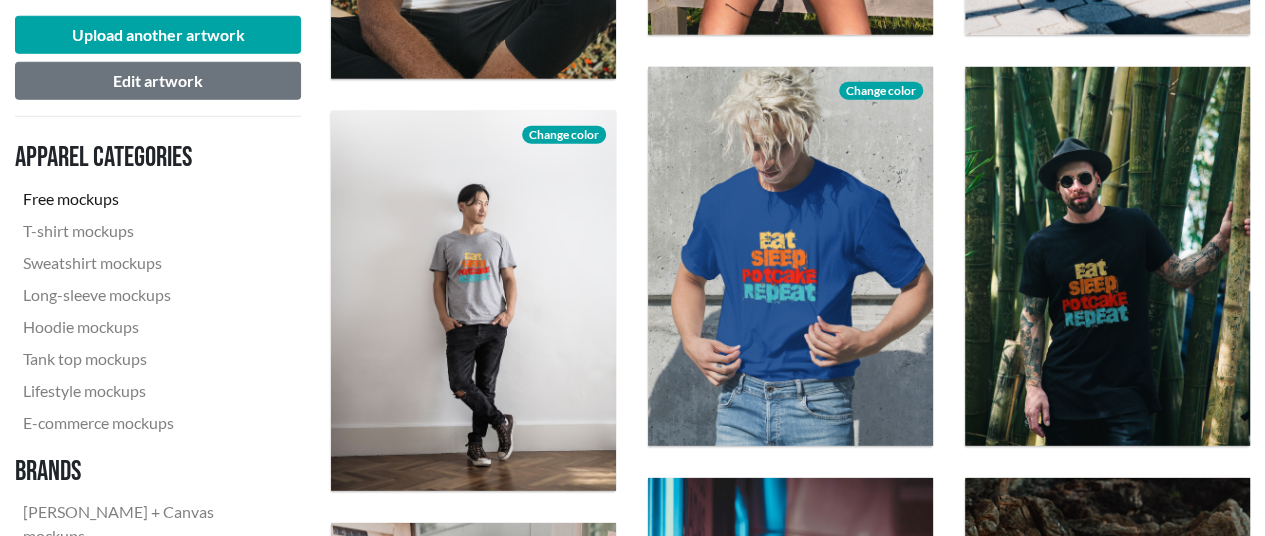 click on "Download" at bounding box center (1107, 257) 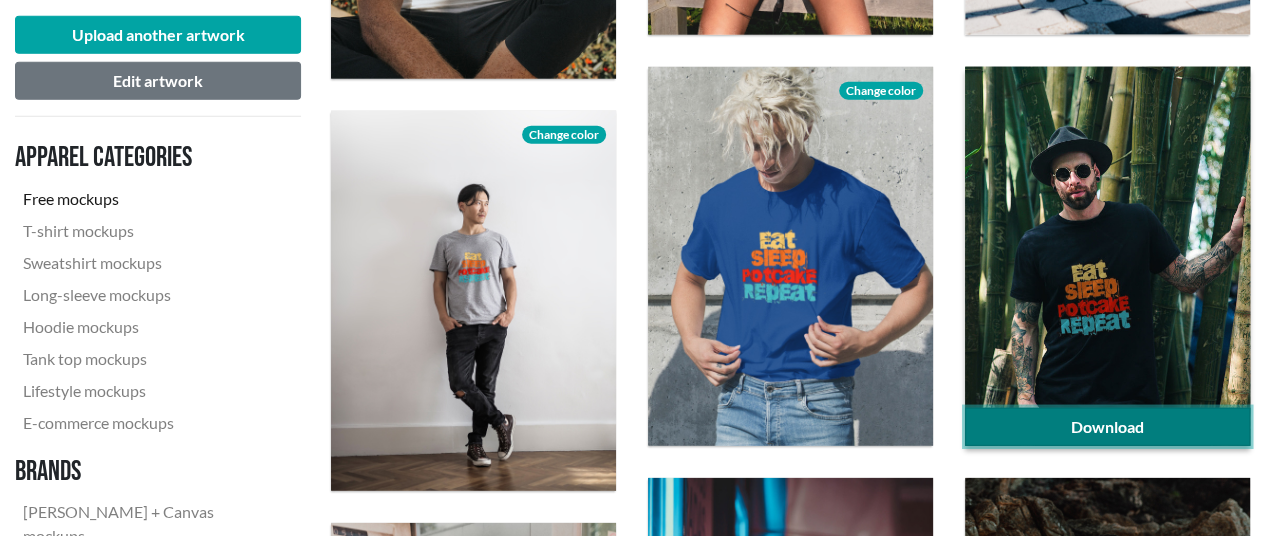 click on "Download" 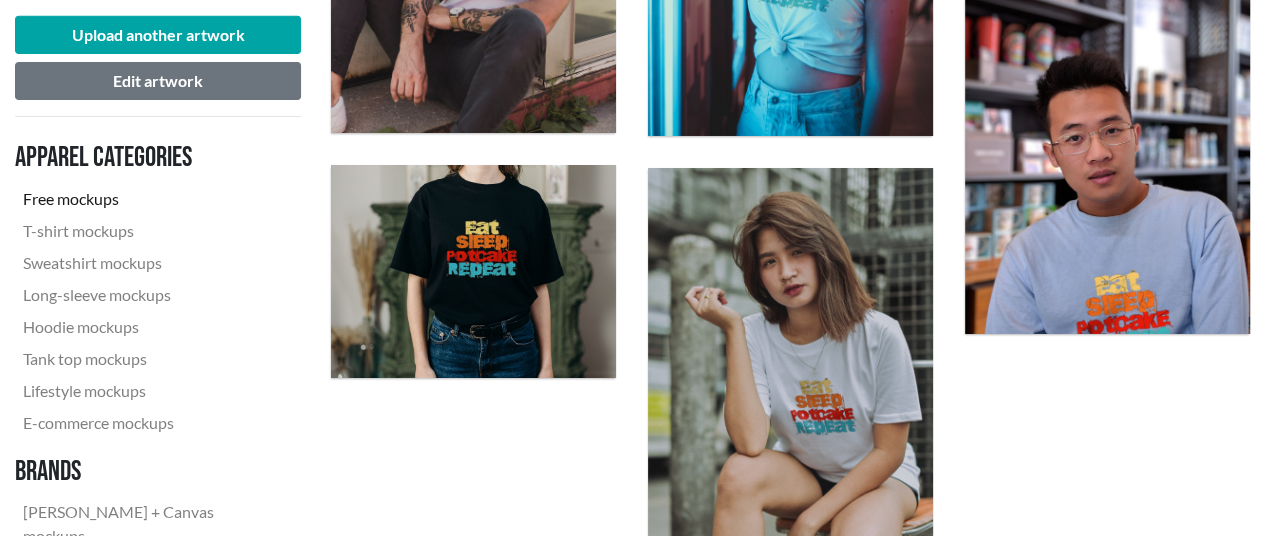 scroll, scrollTop: 3300, scrollLeft: 0, axis: vertical 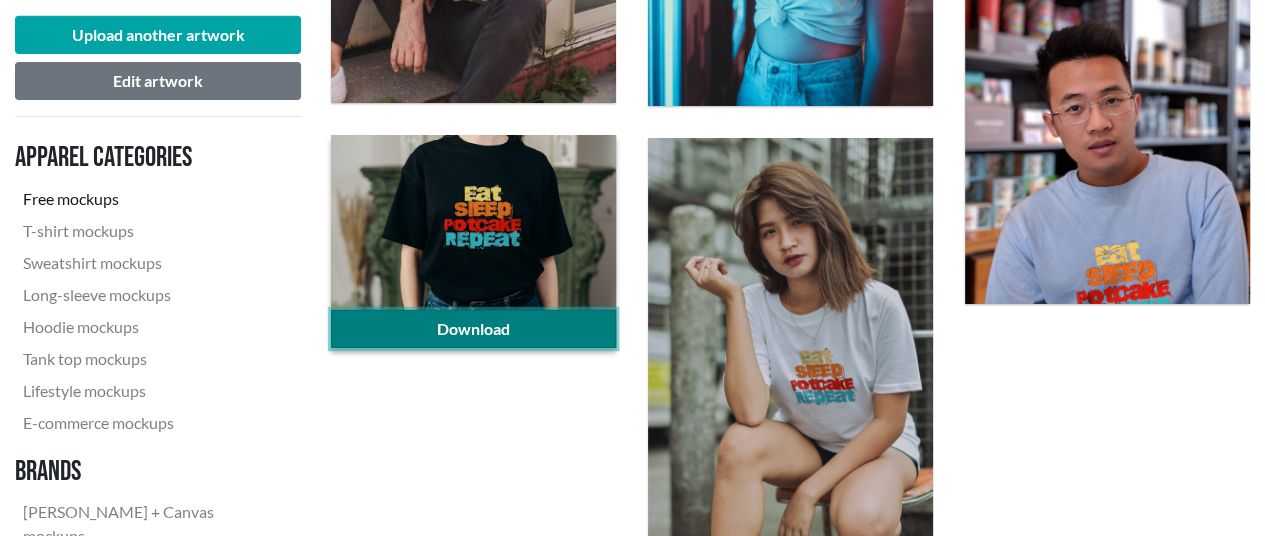 click on "Download" 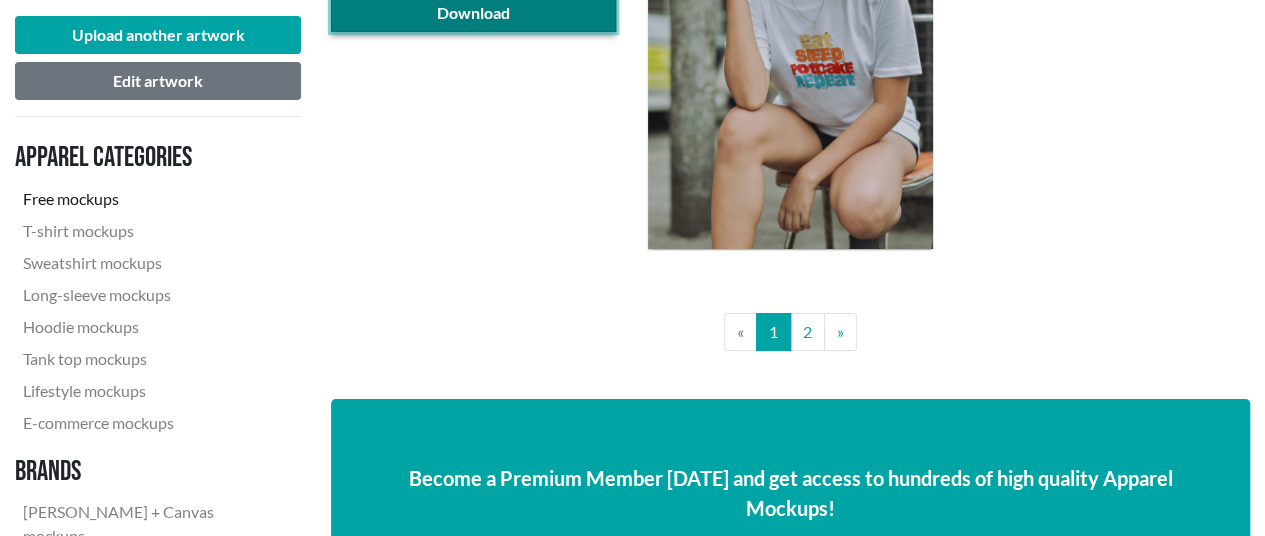 scroll, scrollTop: 3600, scrollLeft: 0, axis: vertical 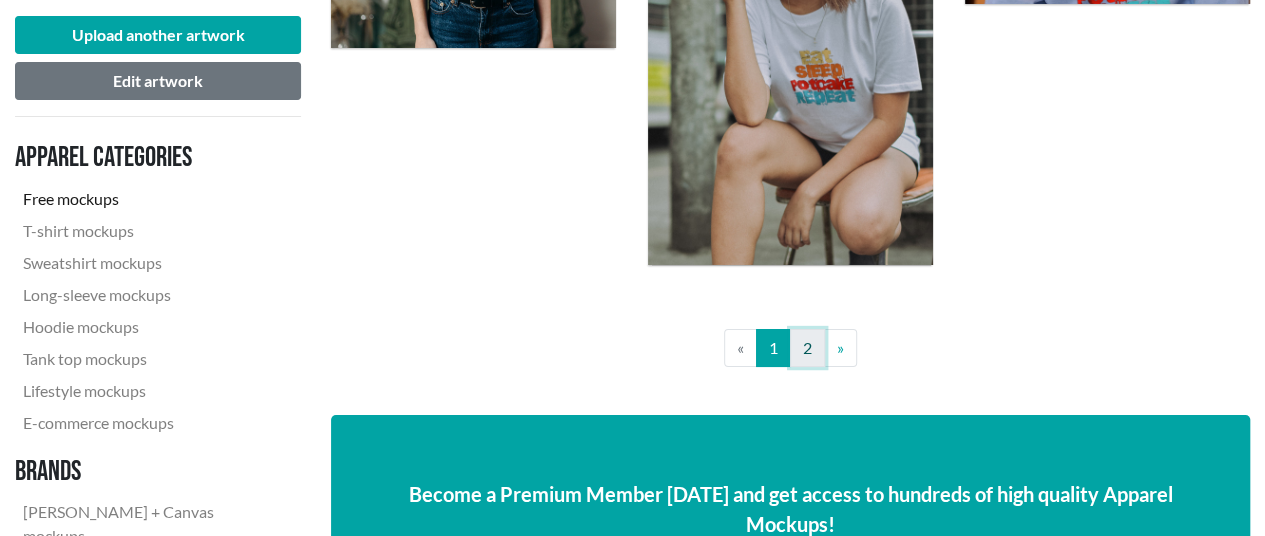 click on "2" at bounding box center (807, 348) 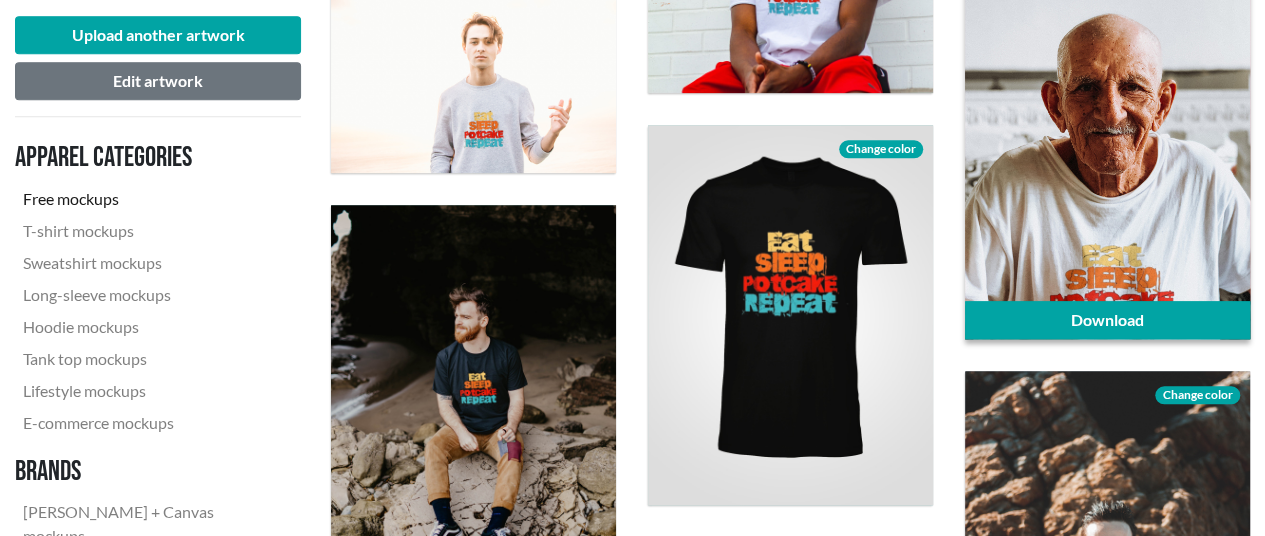 scroll, scrollTop: 1000, scrollLeft: 0, axis: vertical 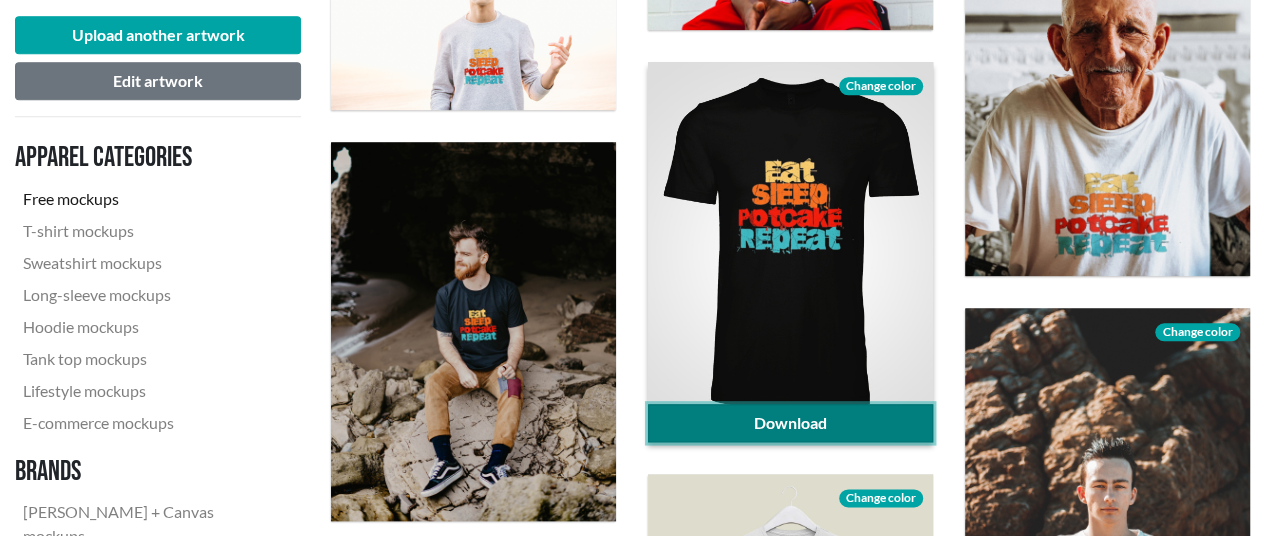click on "Download" 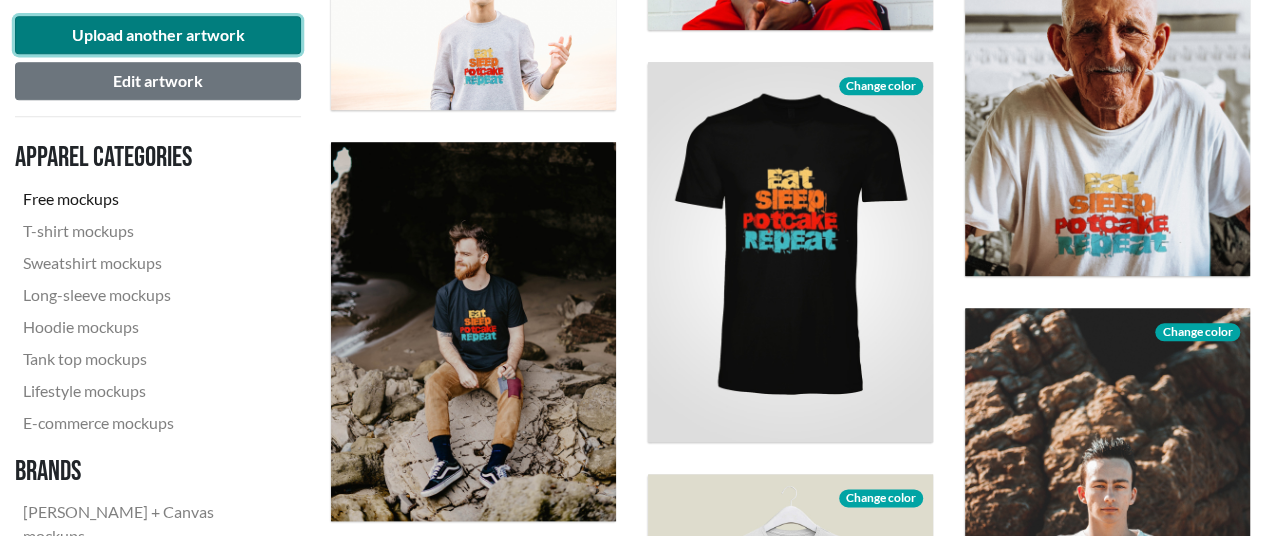 click on "Upload another artwork" at bounding box center (158, 35) 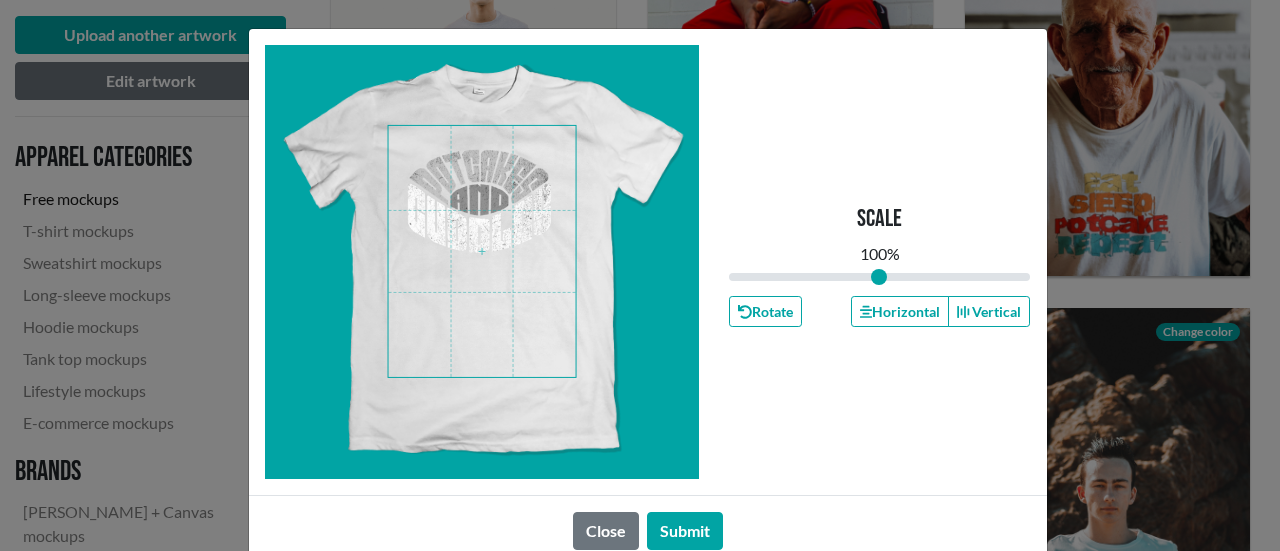 click at bounding box center [482, 251] 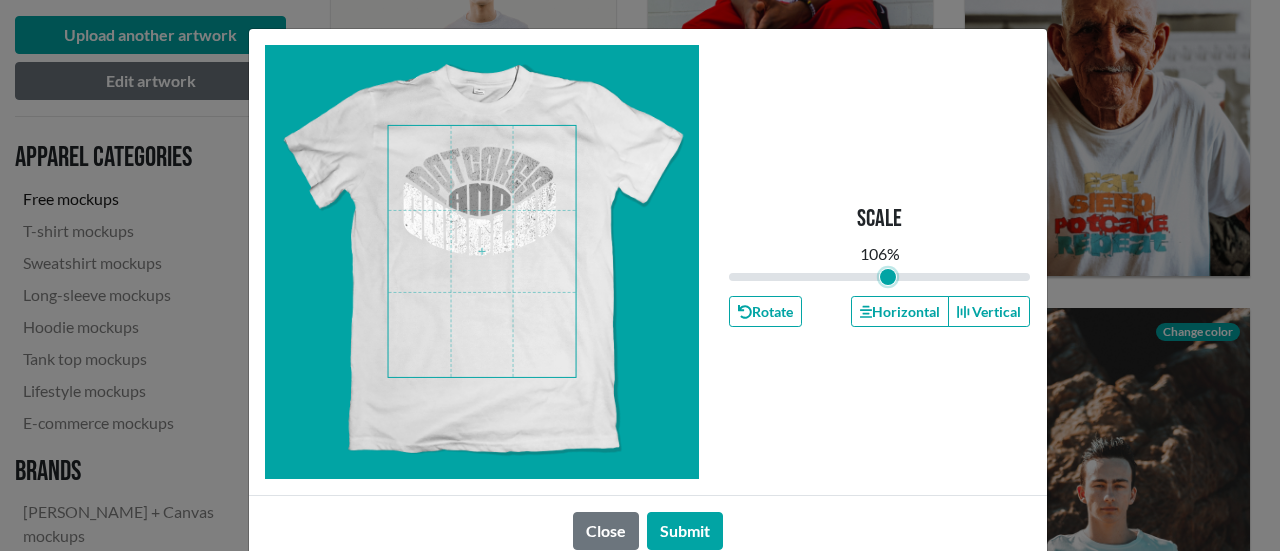 type on "1.06" 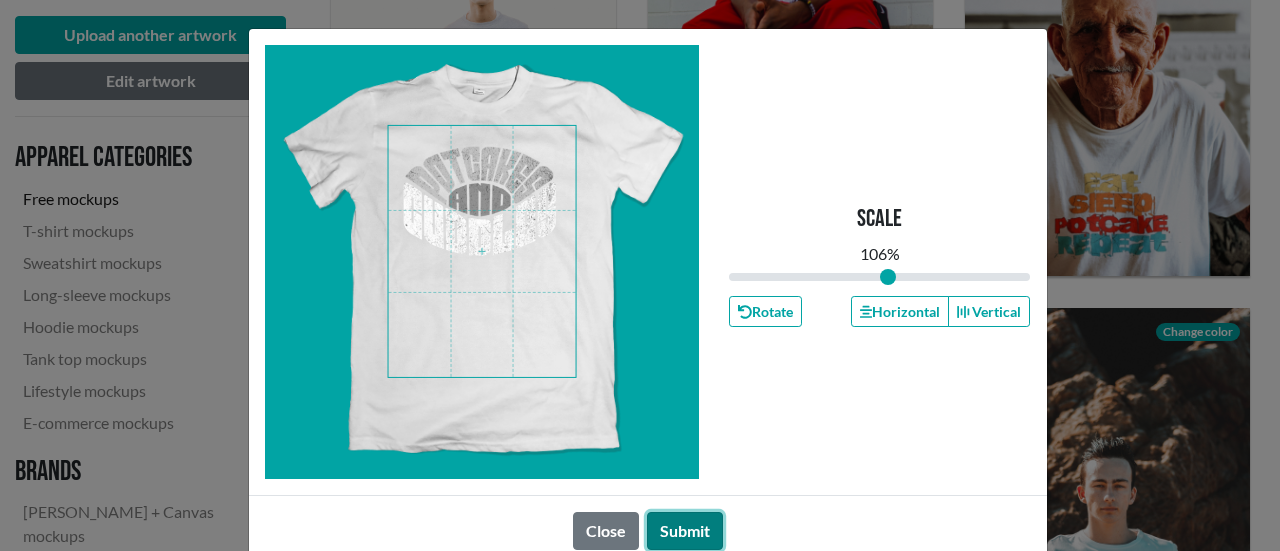 click on "Submit" at bounding box center [685, 531] 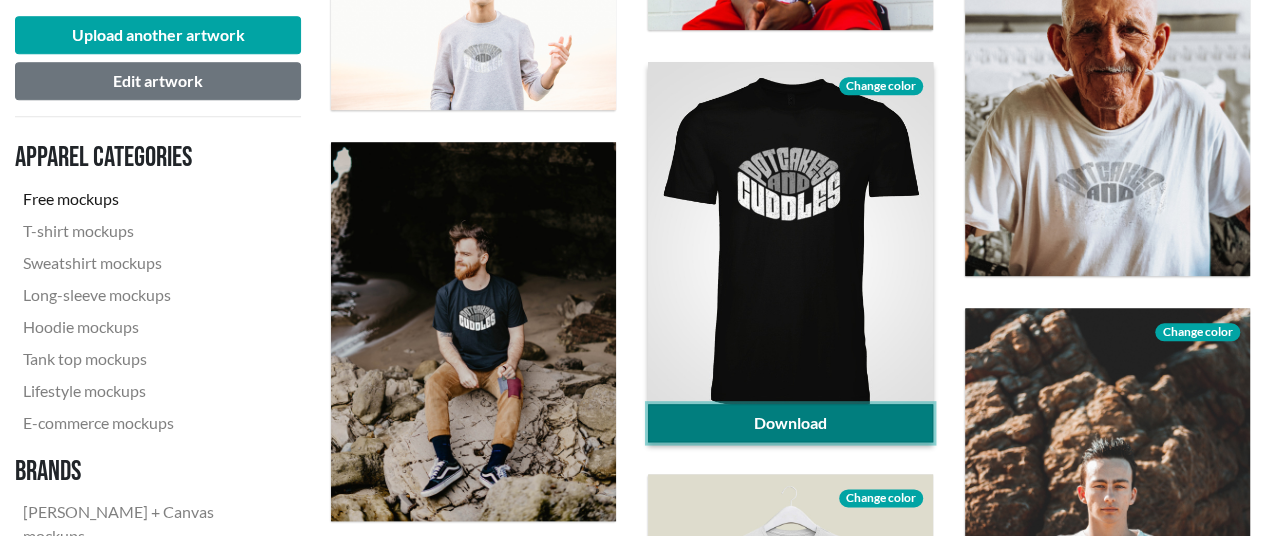 click on "Download" 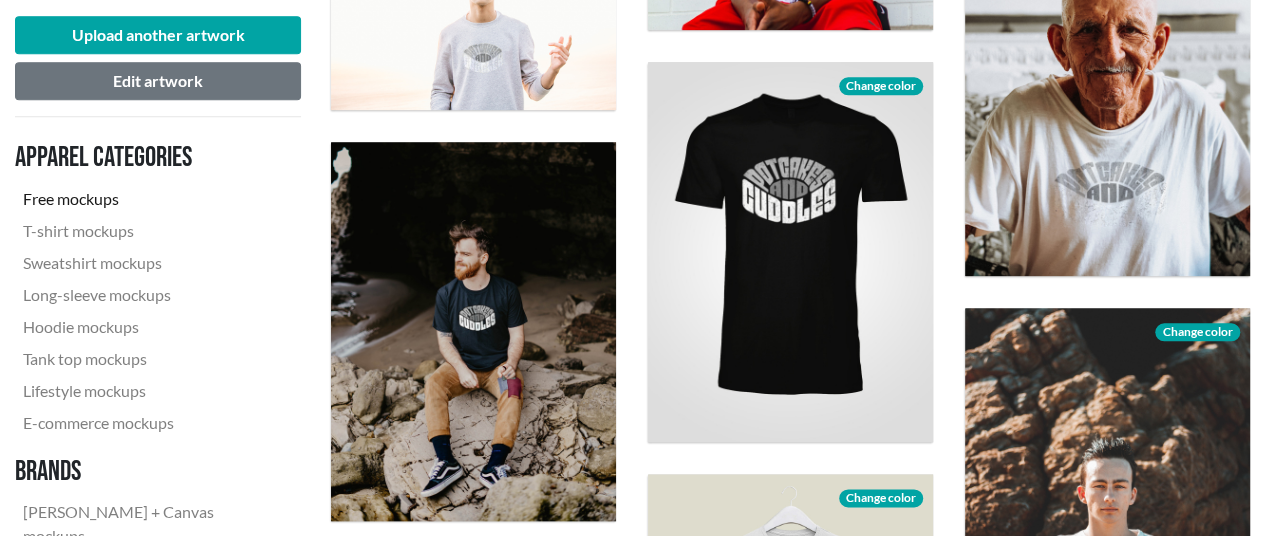 click on "Upload another artwork Edit artwork Apparel categories Free mockups T-shirt mockups Sweatshirt mockups Long-sleeve mockups Hoodie mockups Tank top mockups Lifestyle mockups E-commerce mockups Brands Bella + Canvas mockups Anvil mockups Gildan mockups American Apparel mockups" at bounding box center [158, 440] 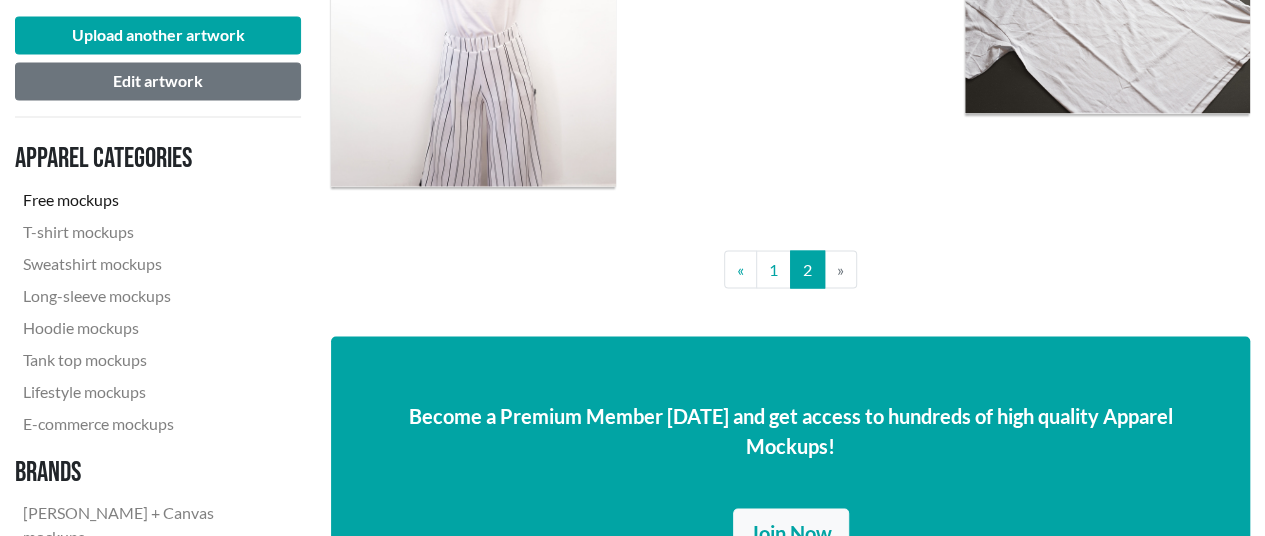 scroll, scrollTop: 1800, scrollLeft: 0, axis: vertical 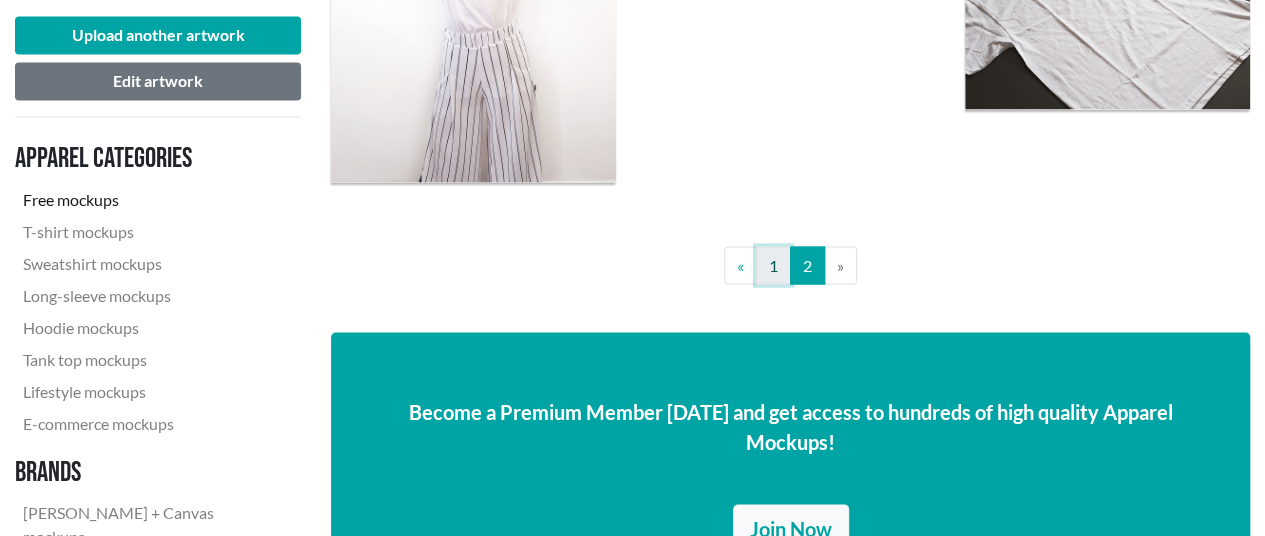 click on "1" at bounding box center [773, 265] 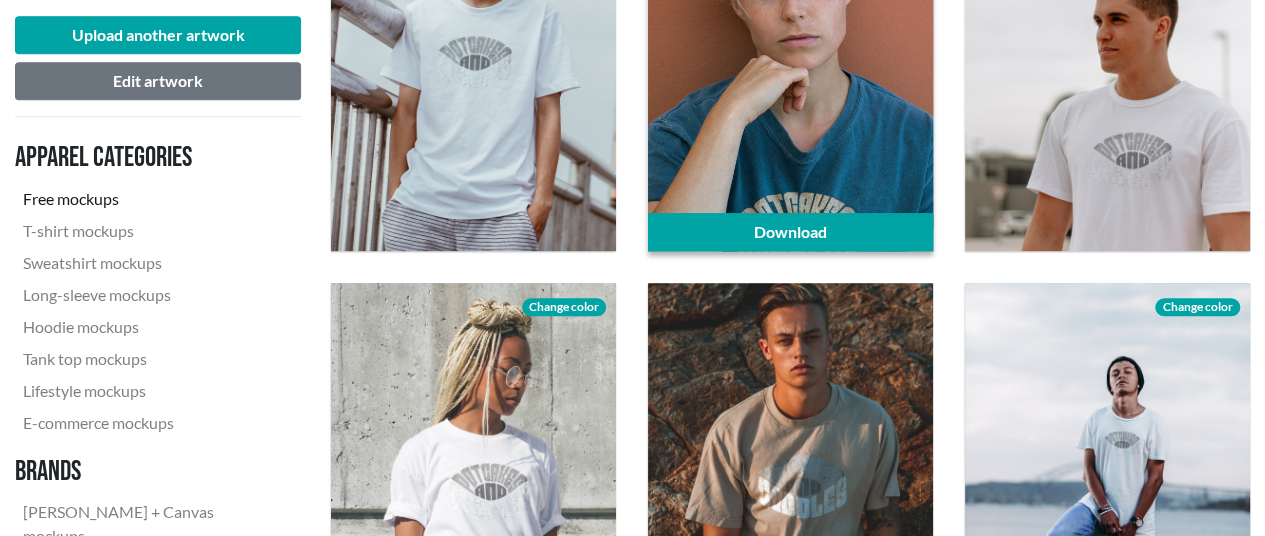 scroll, scrollTop: 1000, scrollLeft: 0, axis: vertical 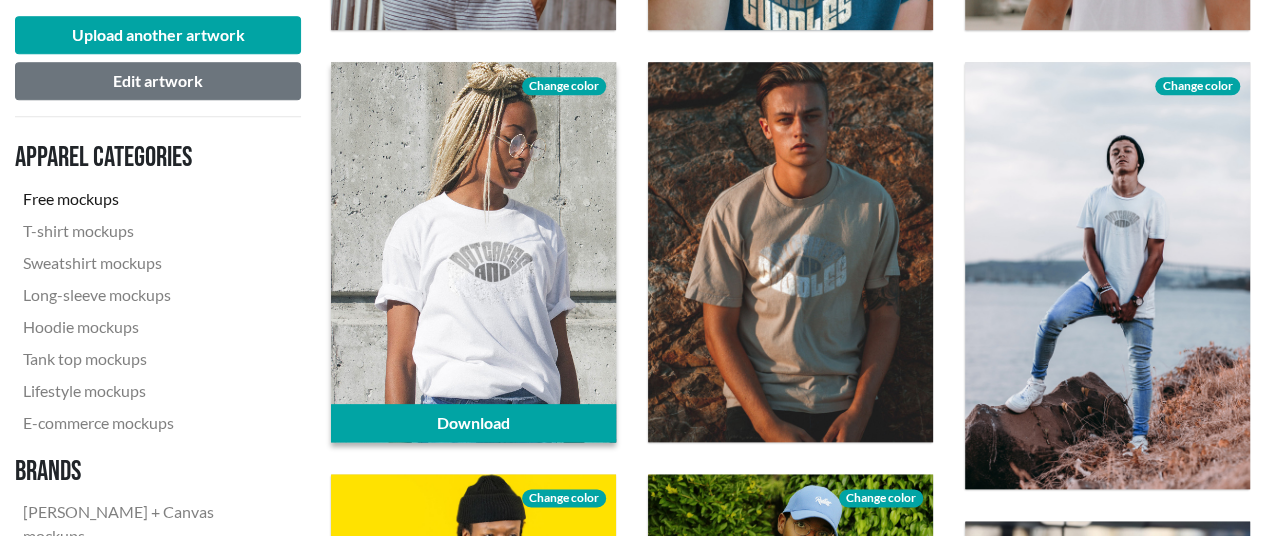 click on "Change color" at bounding box center [564, 86] 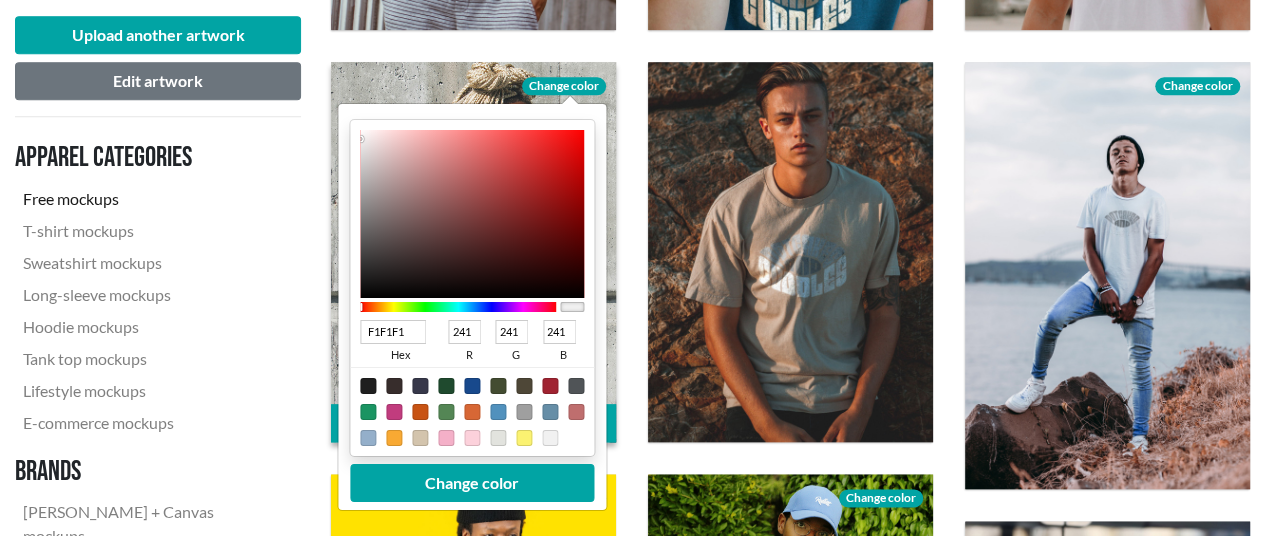 click at bounding box center [472, 386] 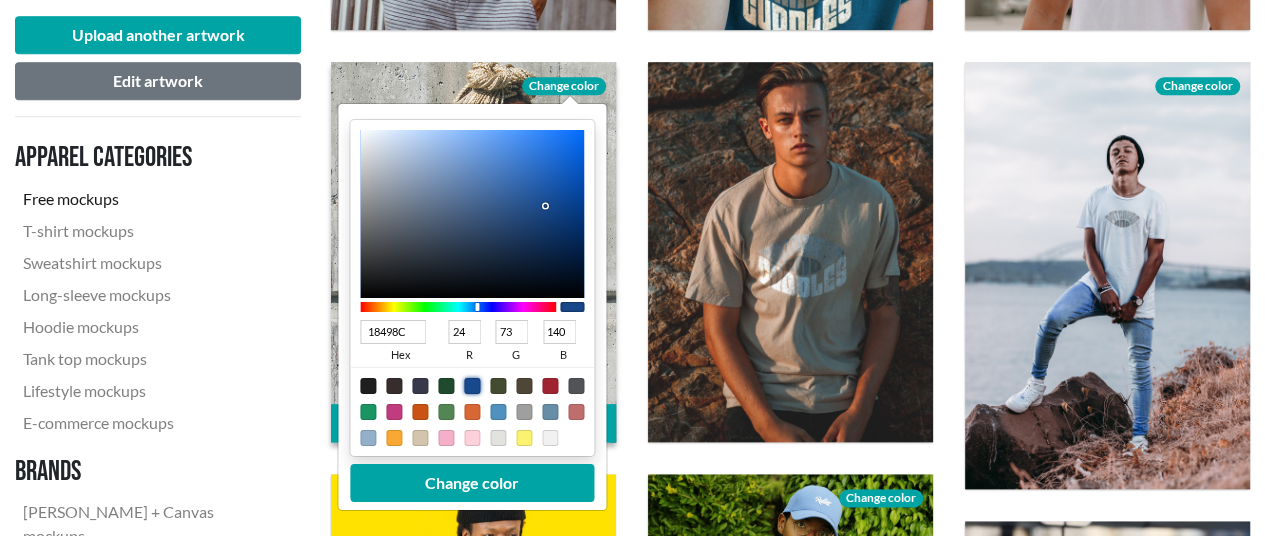 type on "1362CD" 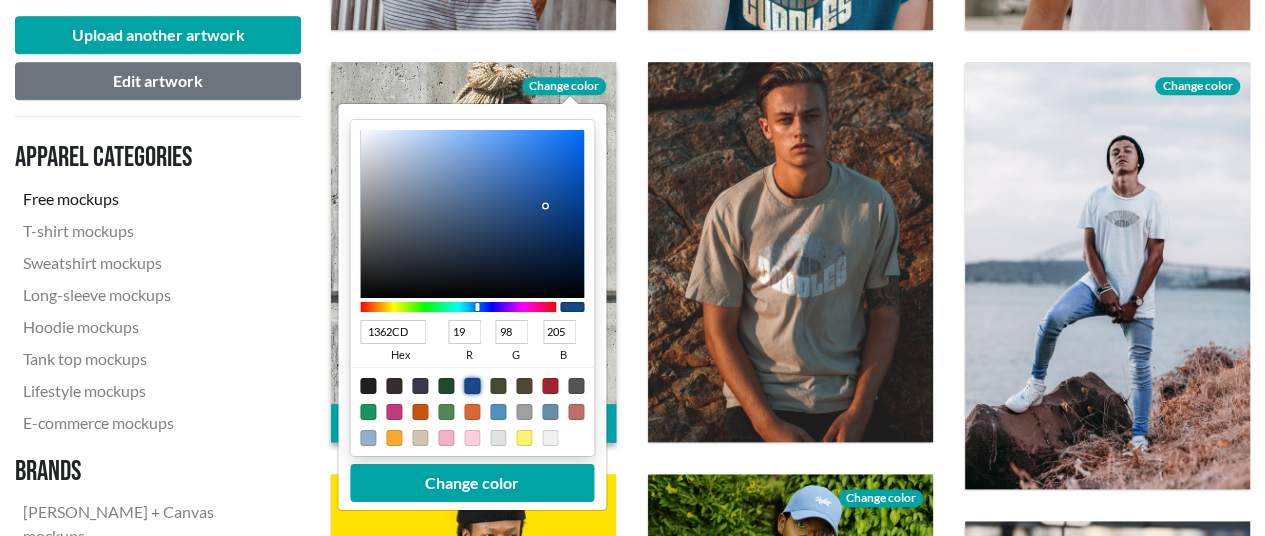 click at bounding box center (472, 214) 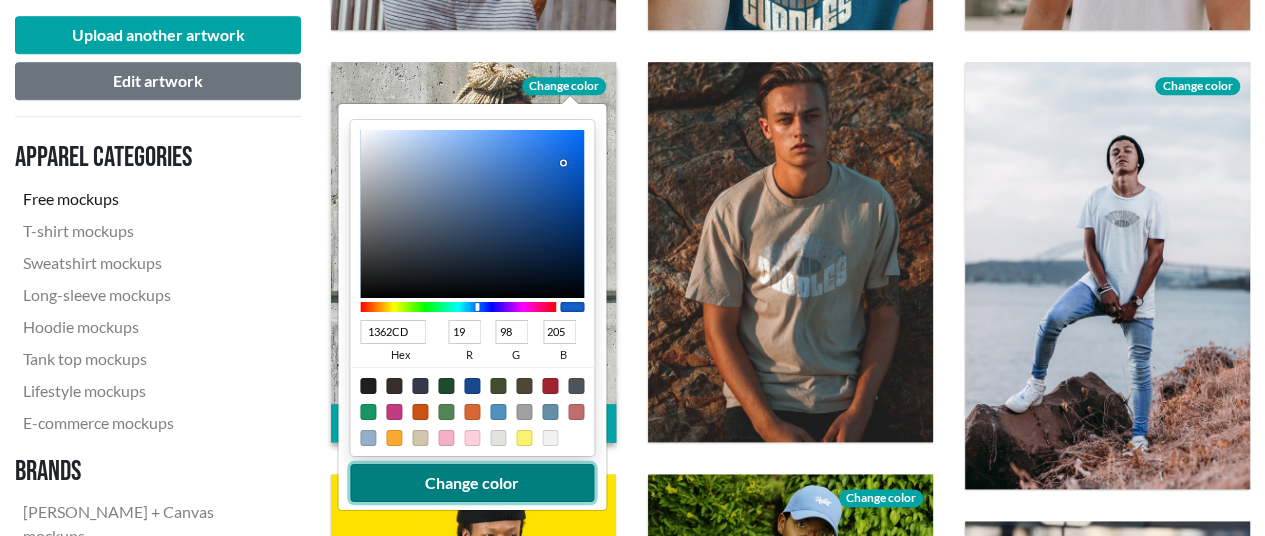 click on "Change color" at bounding box center [472, 483] 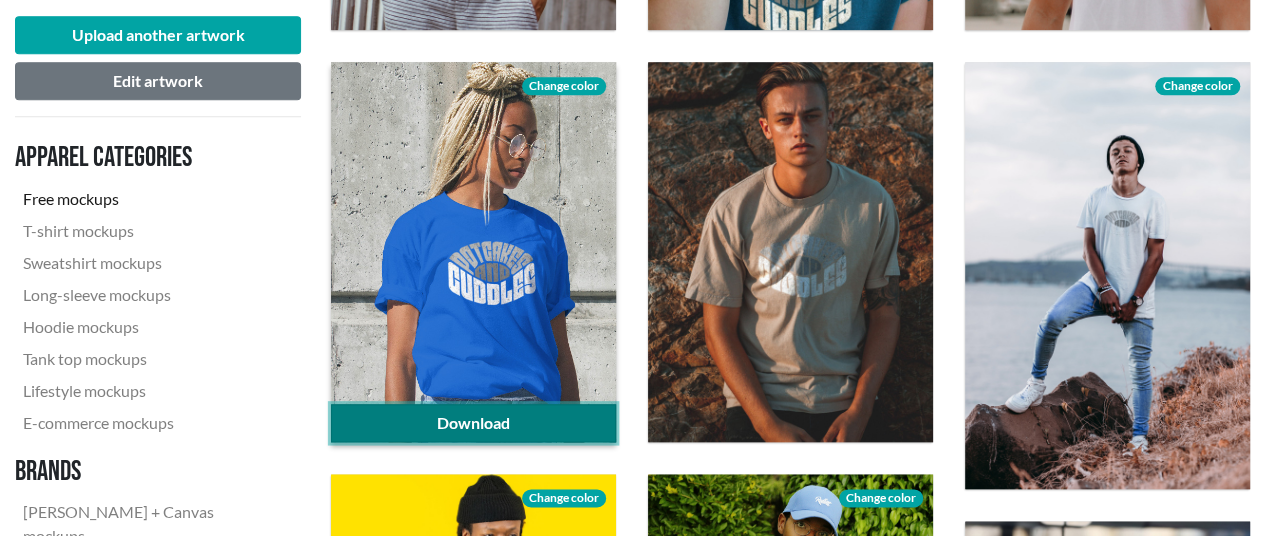 click on "Download" 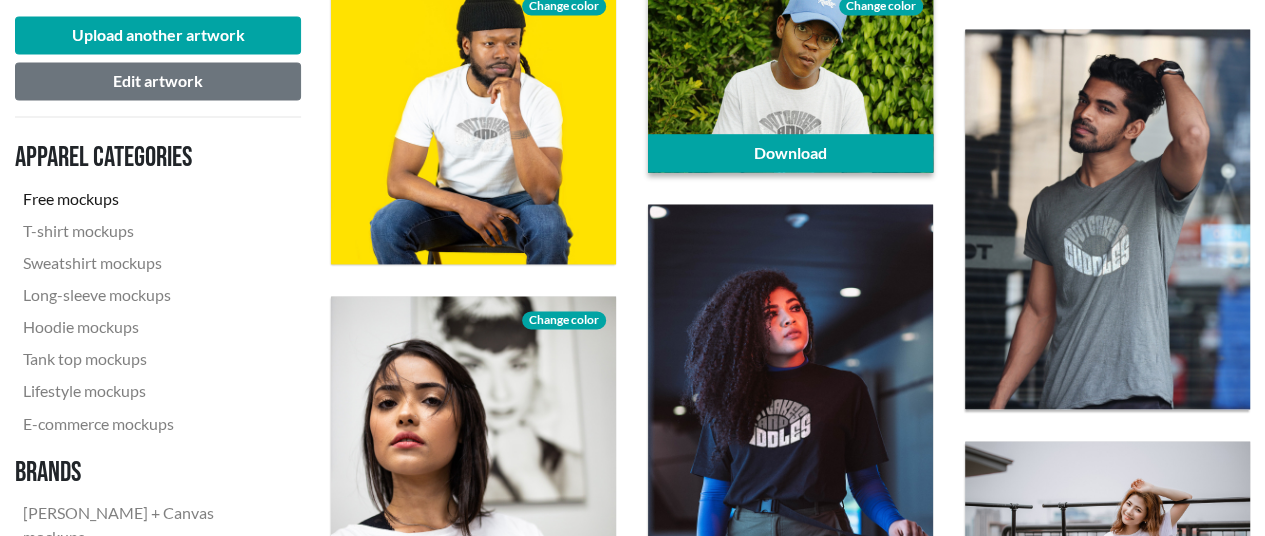 scroll, scrollTop: 1500, scrollLeft: 0, axis: vertical 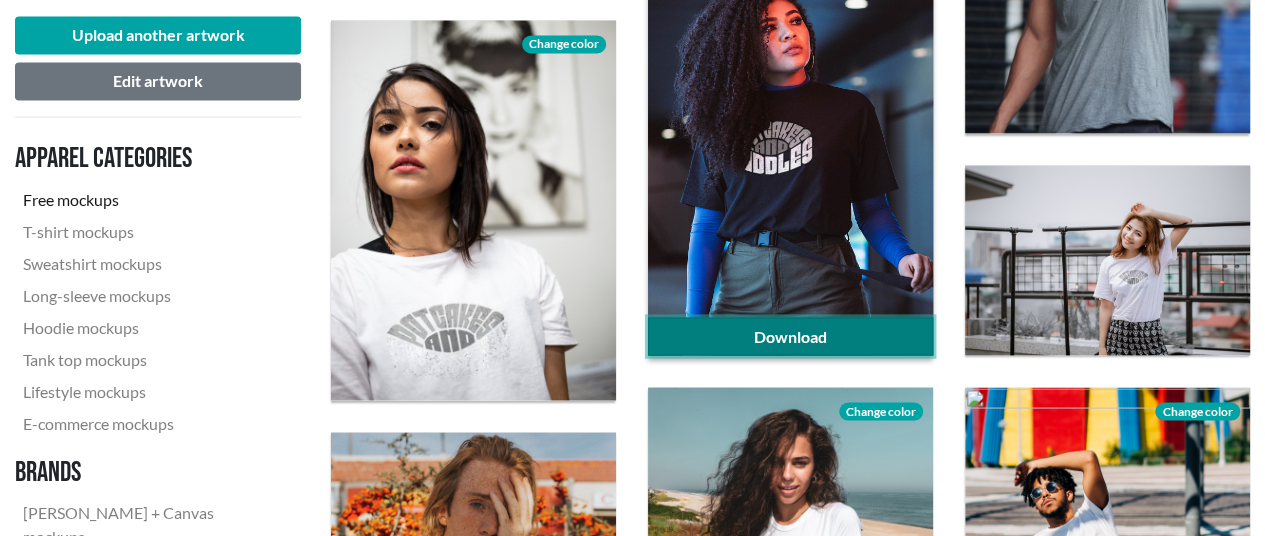 click on "Download" 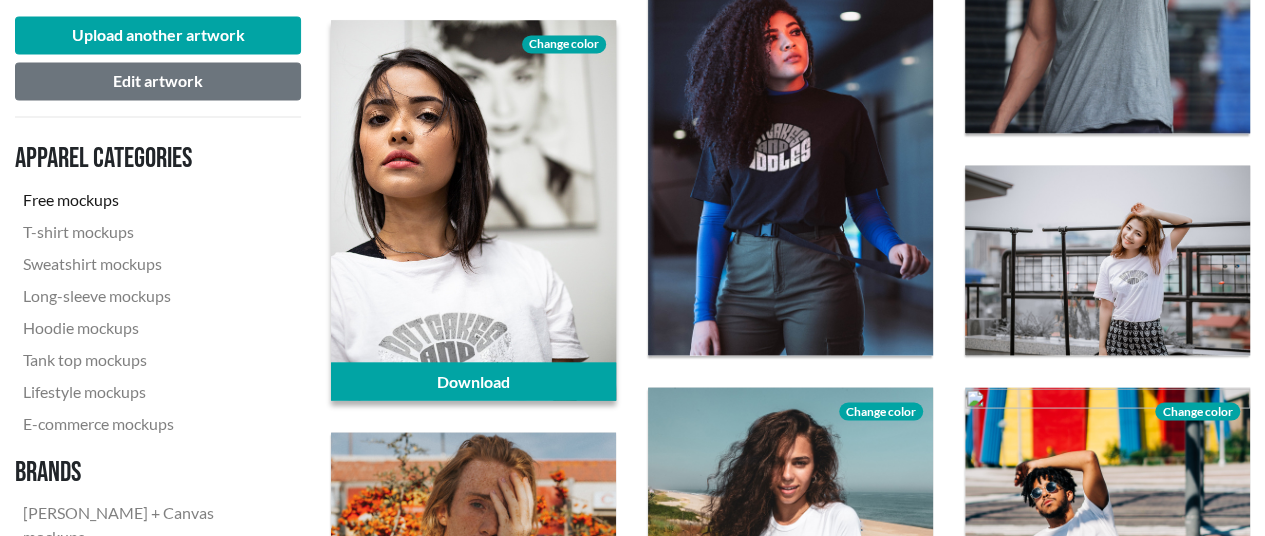 click on "Change color" at bounding box center [564, 44] 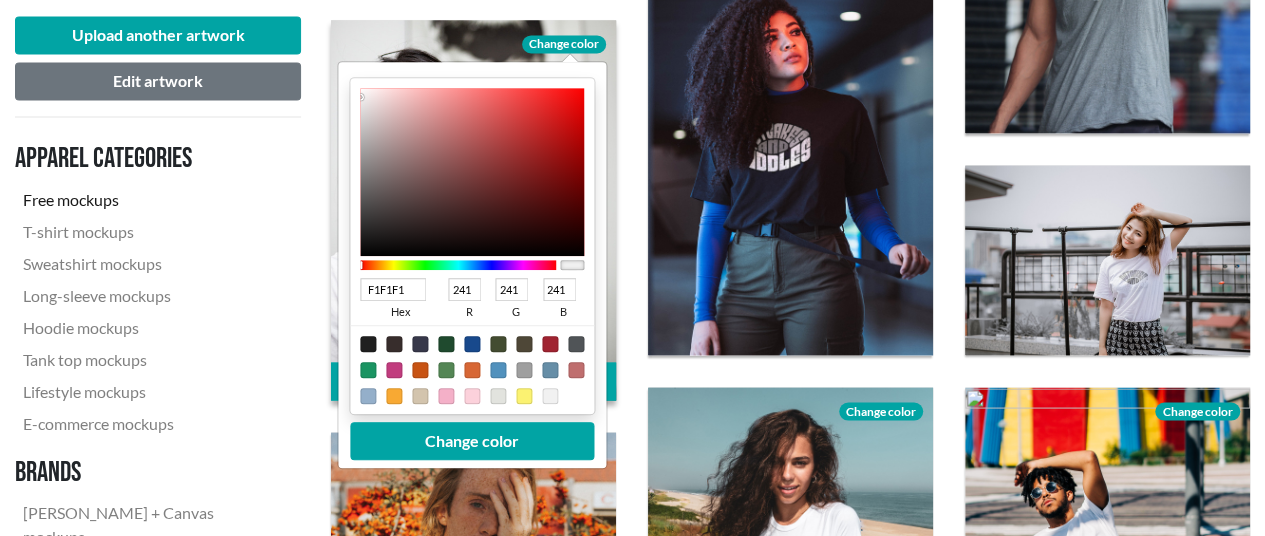 type on "9F0C0C" 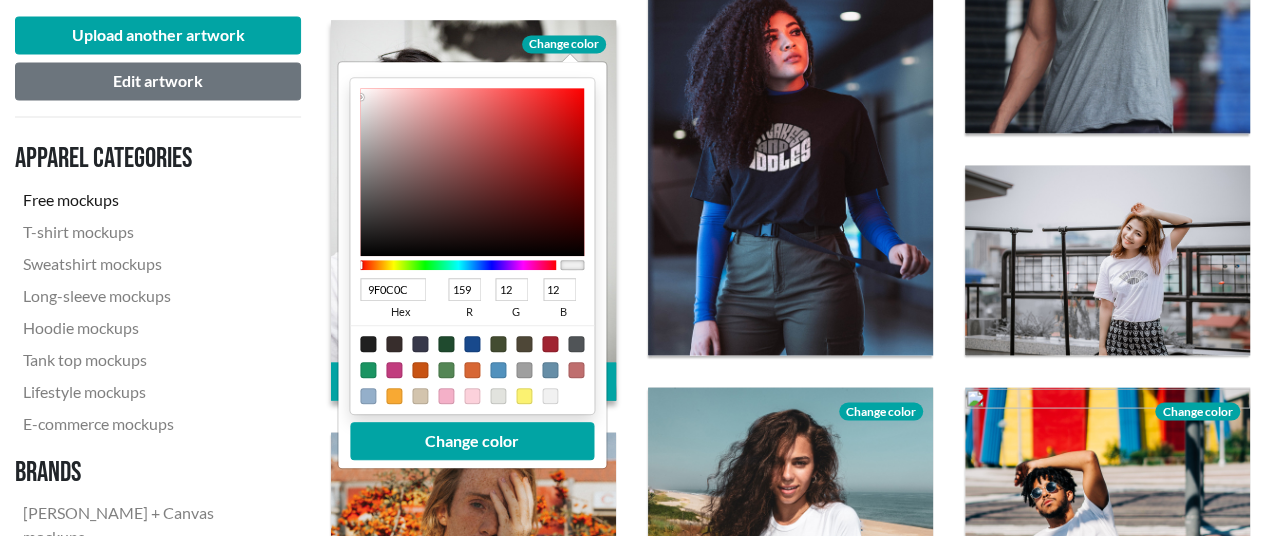 click at bounding box center [472, 171] 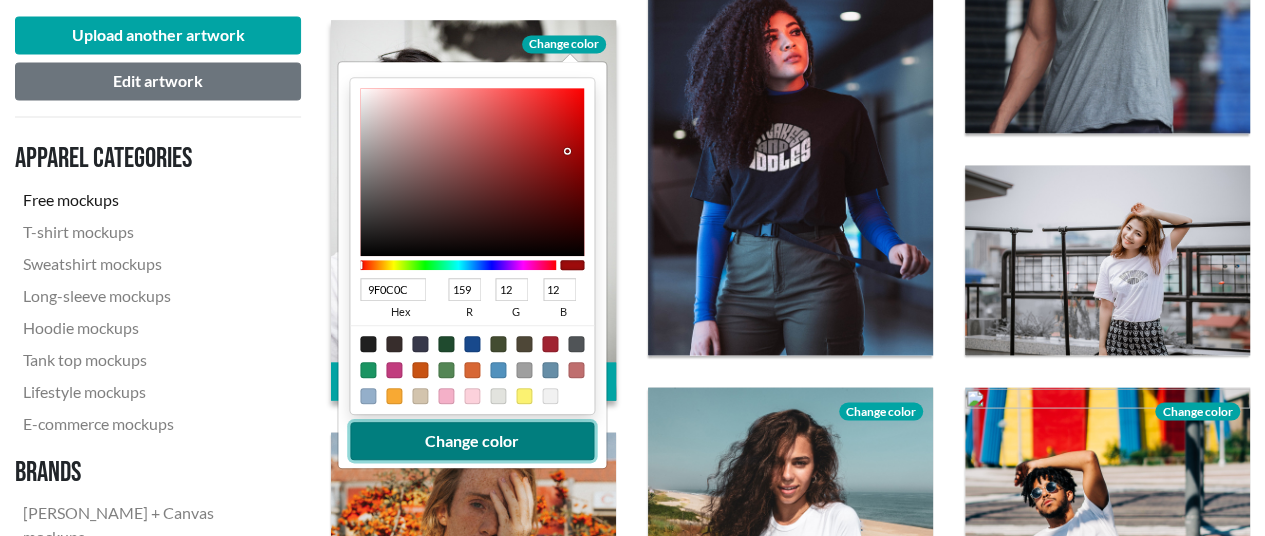 click on "Change color" at bounding box center [472, 440] 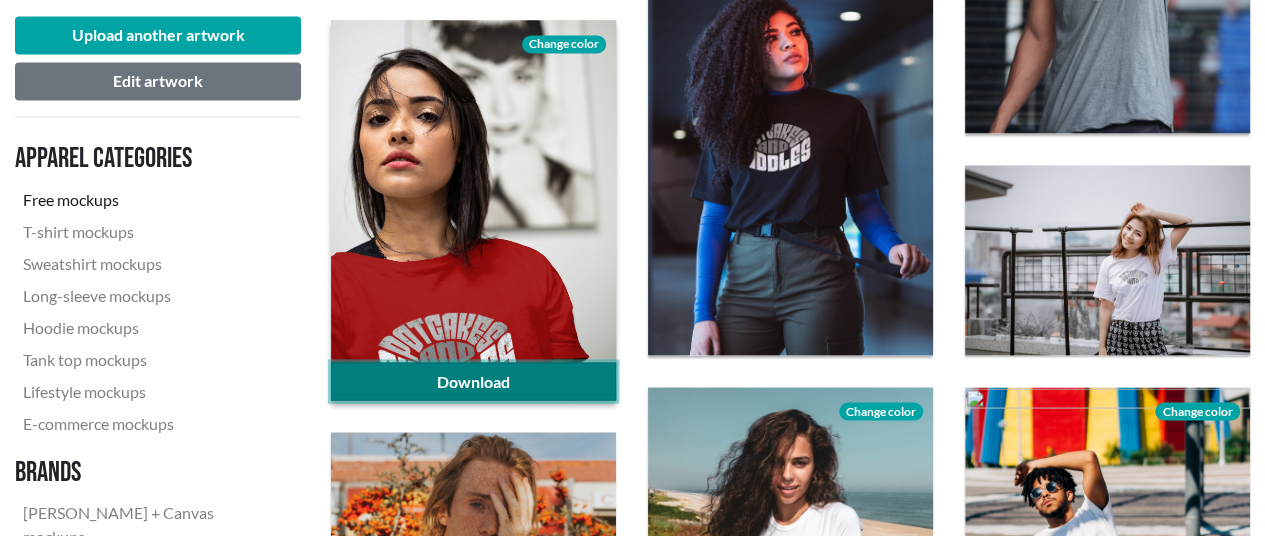 click on "Download" 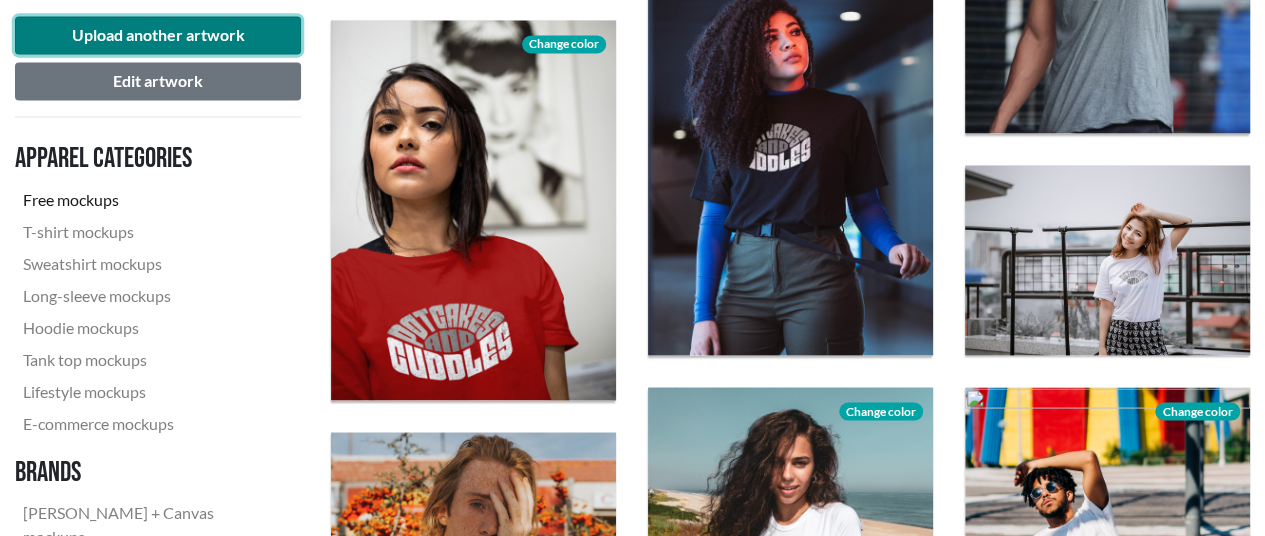 click on "Upload another artwork" at bounding box center [158, 35] 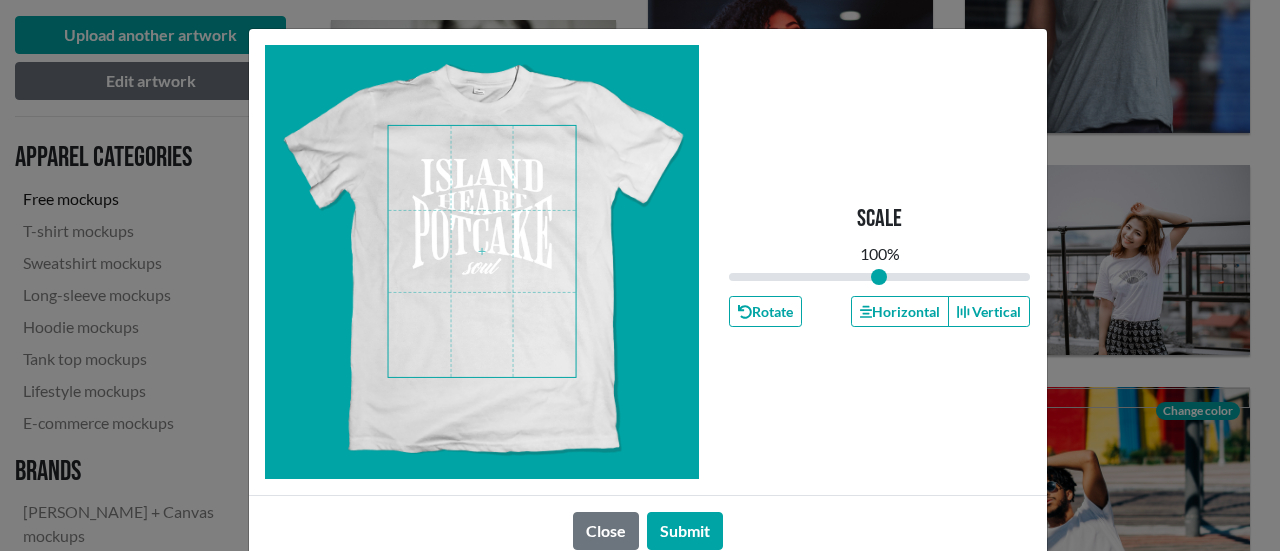 click at bounding box center [482, 251] 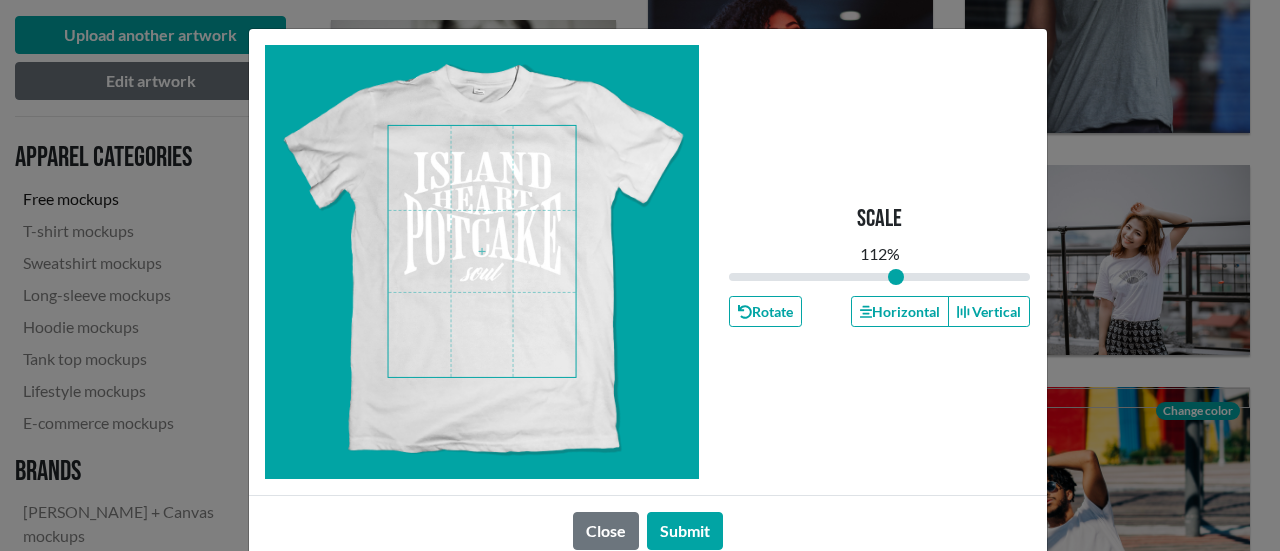 drag, startPoint x: 872, startPoint y: 279, endPoint x: 889, endPoint y: 275, distance: 17.464249 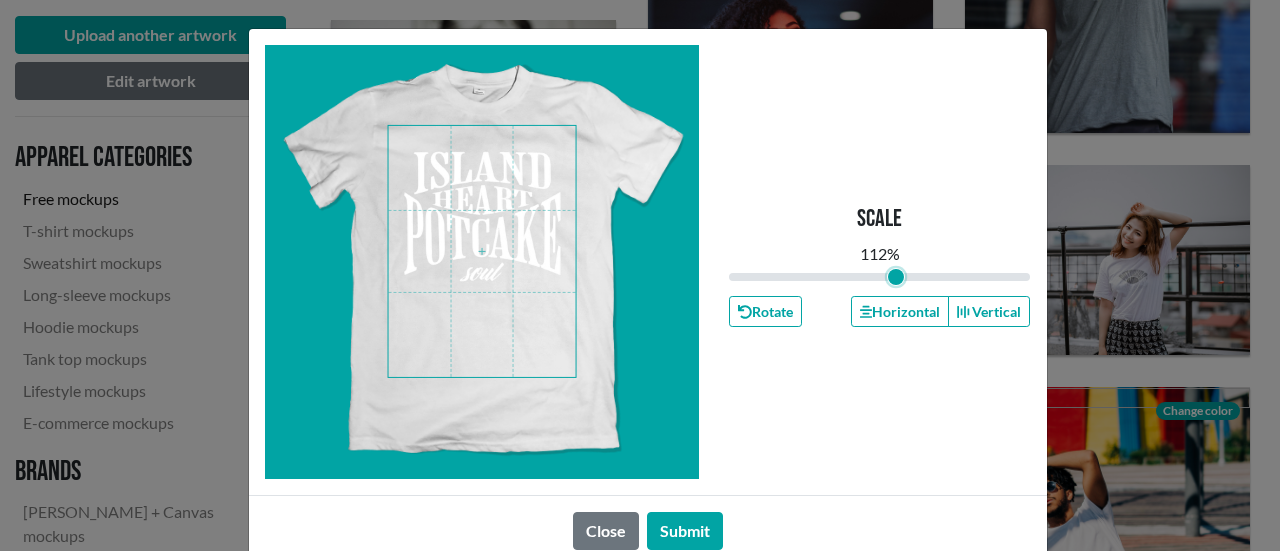 type on "1.12" 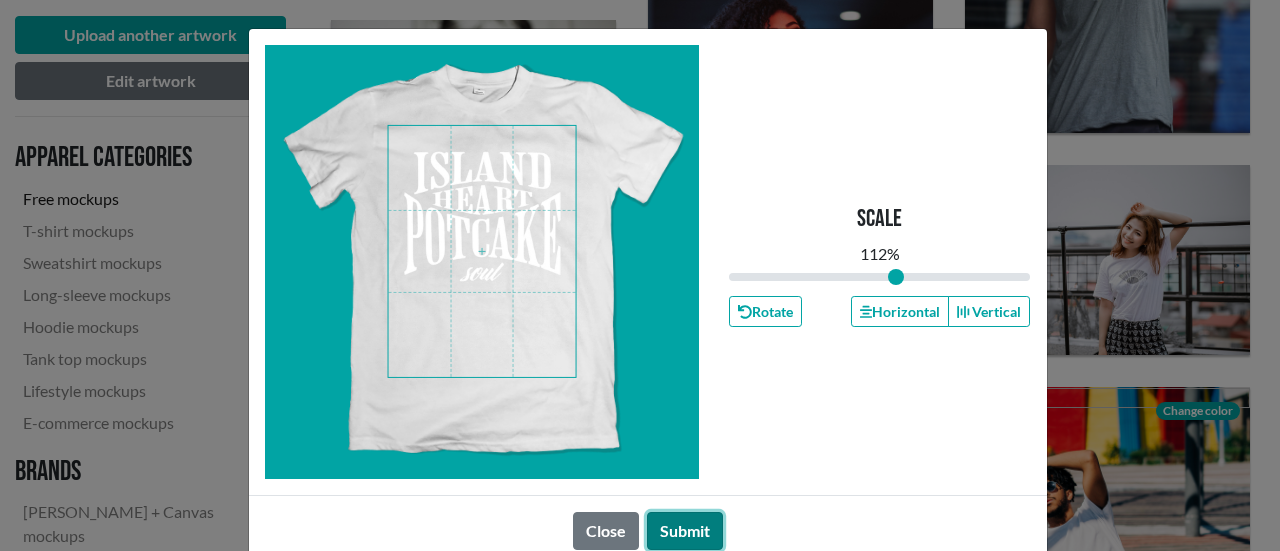 click on "Submit" at bounding box center (685, 531) 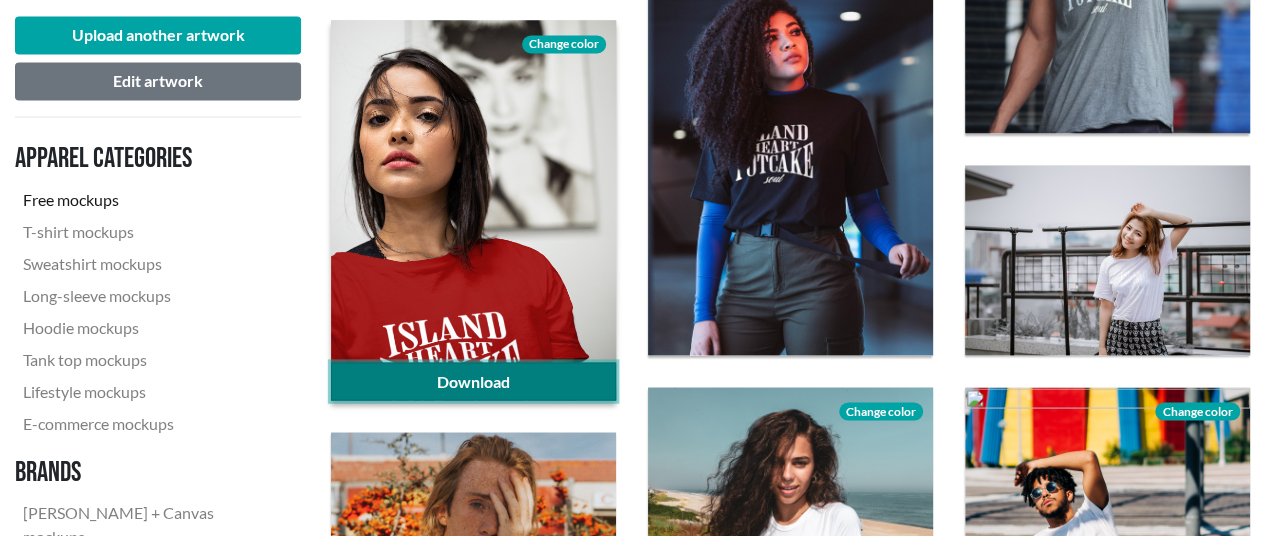 click on "Download" 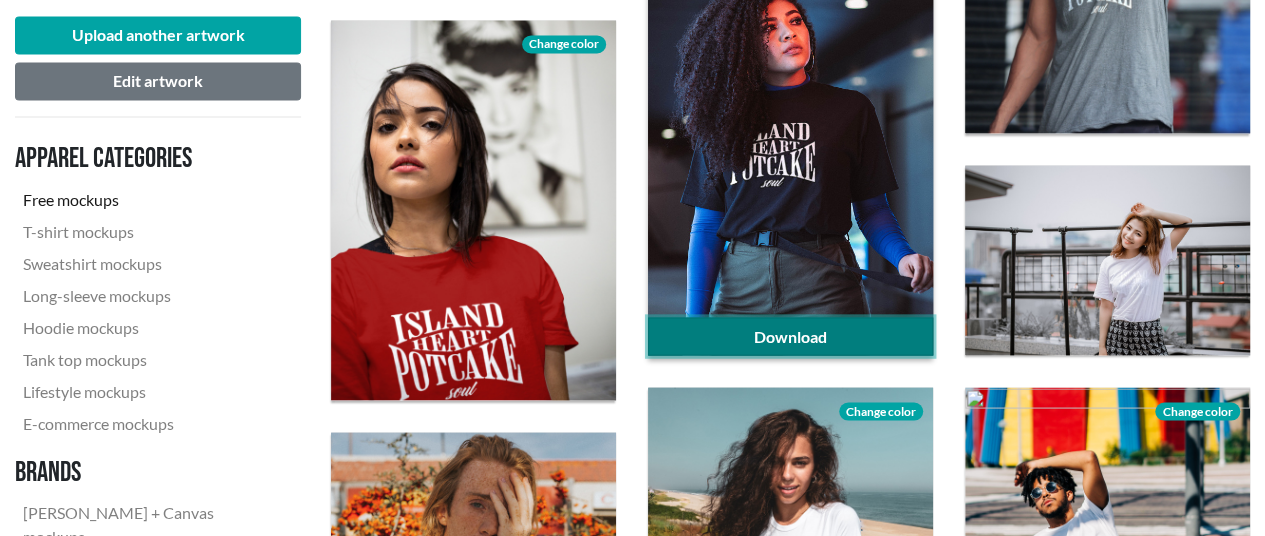 click on "Download" 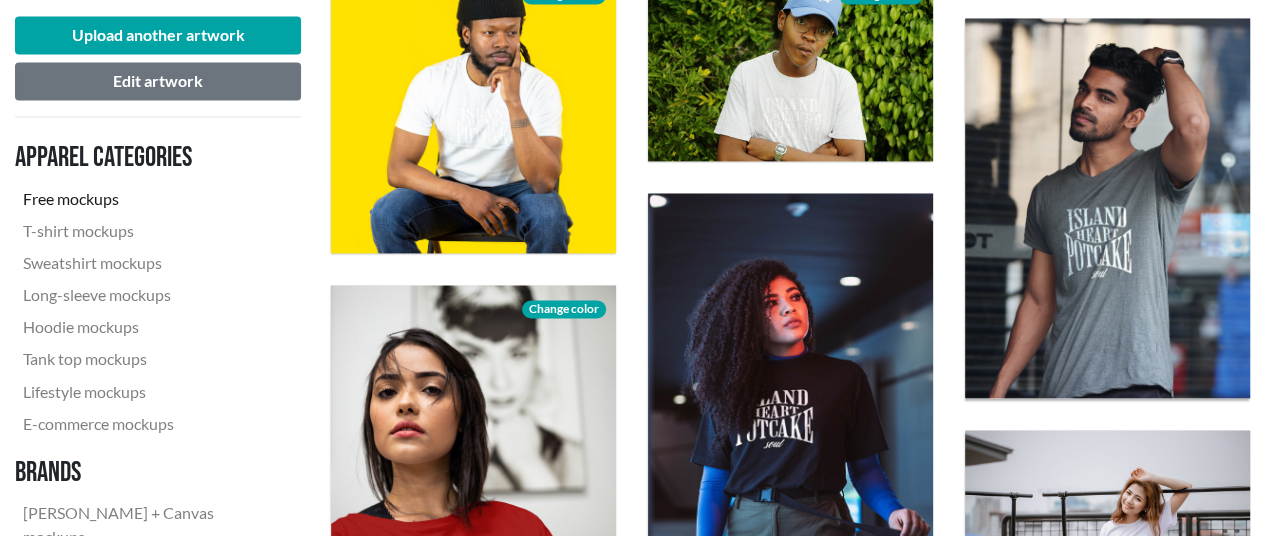 scroll, scrollTop: 1468, scrollLeft: 0, axis: vertical 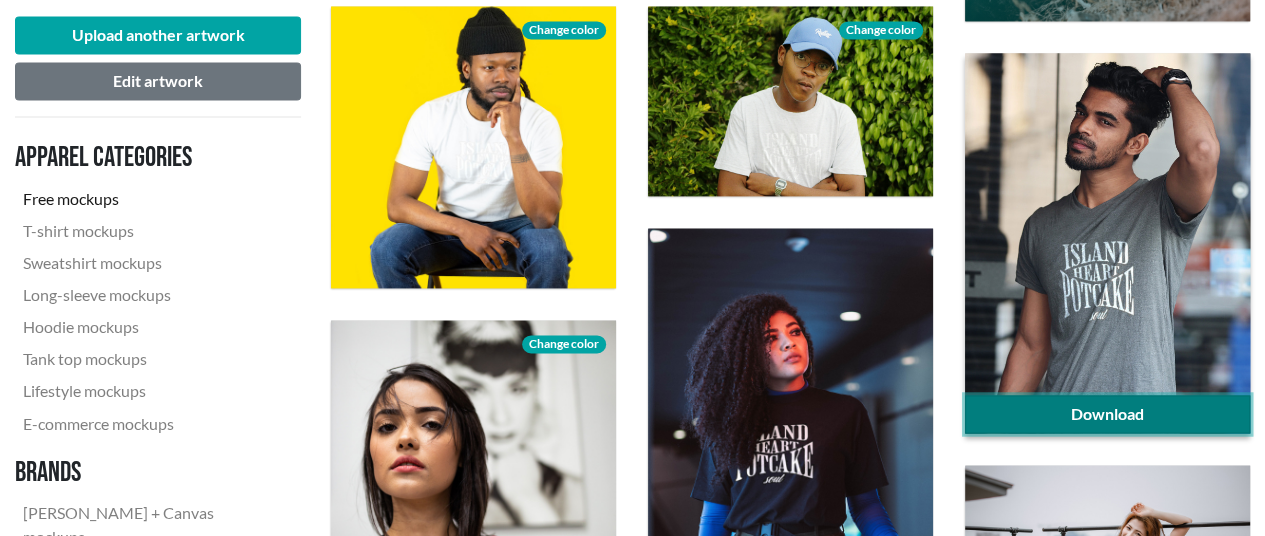 click on "Download" 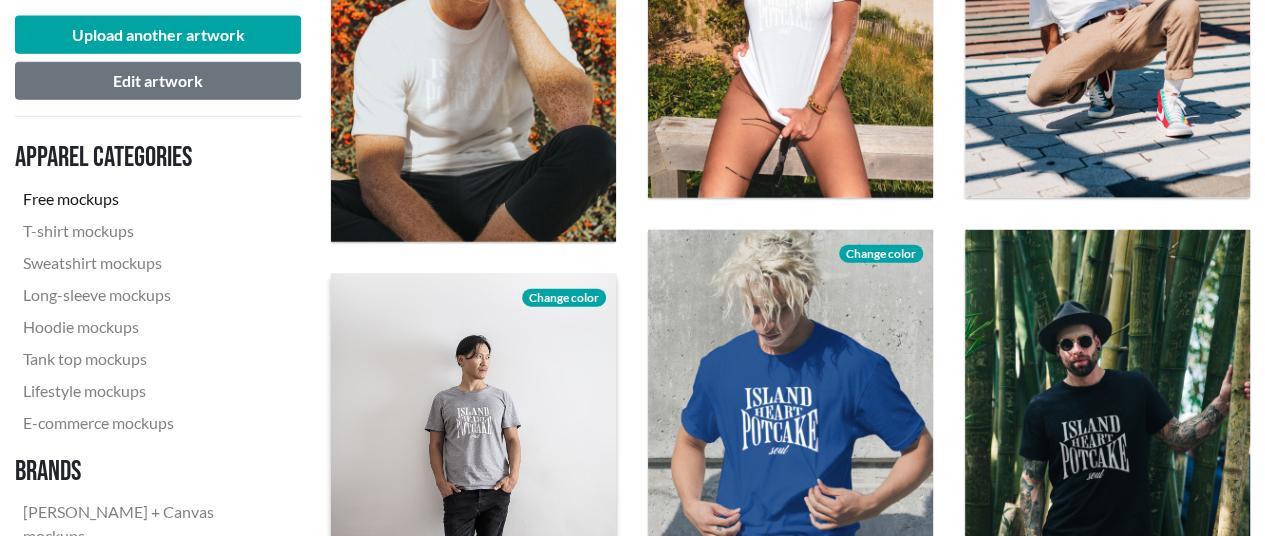 scroll, scrollTop: 2368, scrollLeft: 0, axis: vertical 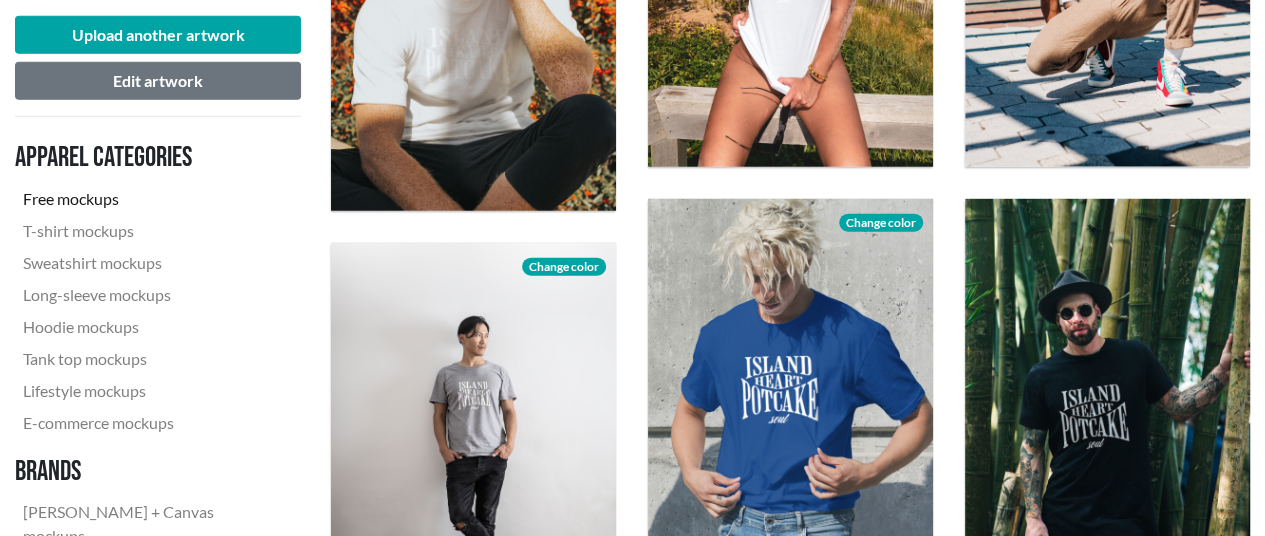 click on "Upload another artwork Edit artwork Apparel categories Free mockups T-shirt mockups Sweatshirt mockups Long-sleeve mockups Hoodie mockups Tank top mockups Lifestyle mockups E-commerce mockups Brands Bella + Canvas mockups Anvil mockups Gildan mockups American Apparel mockups" at bounding box center [158, 14] 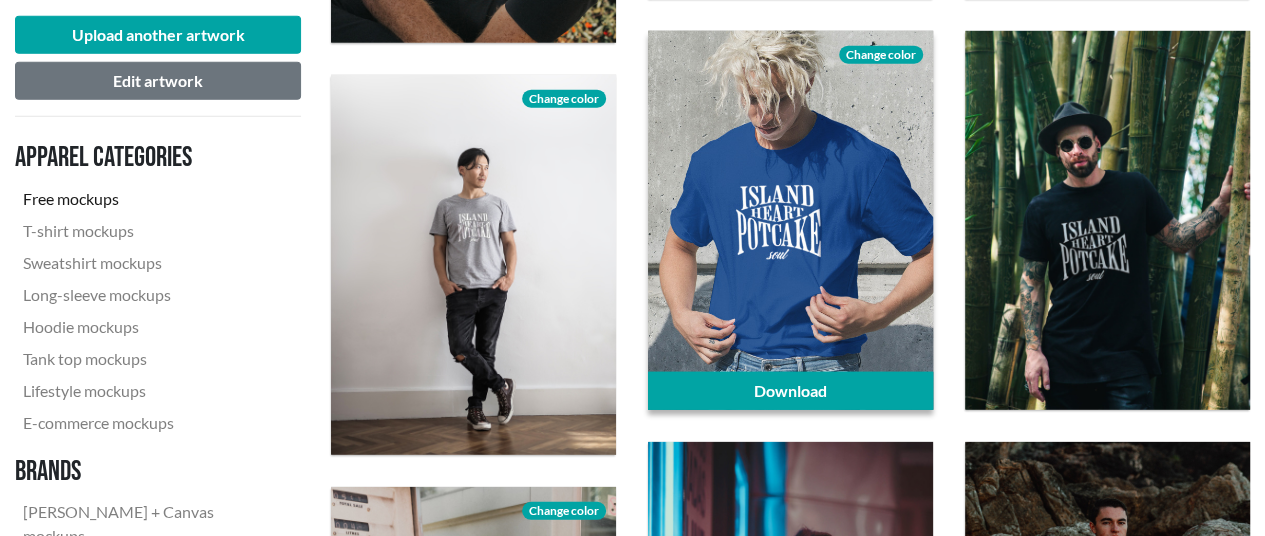 scroll, scrollTop: 2568, scrollLeft: 0, axis: vertical 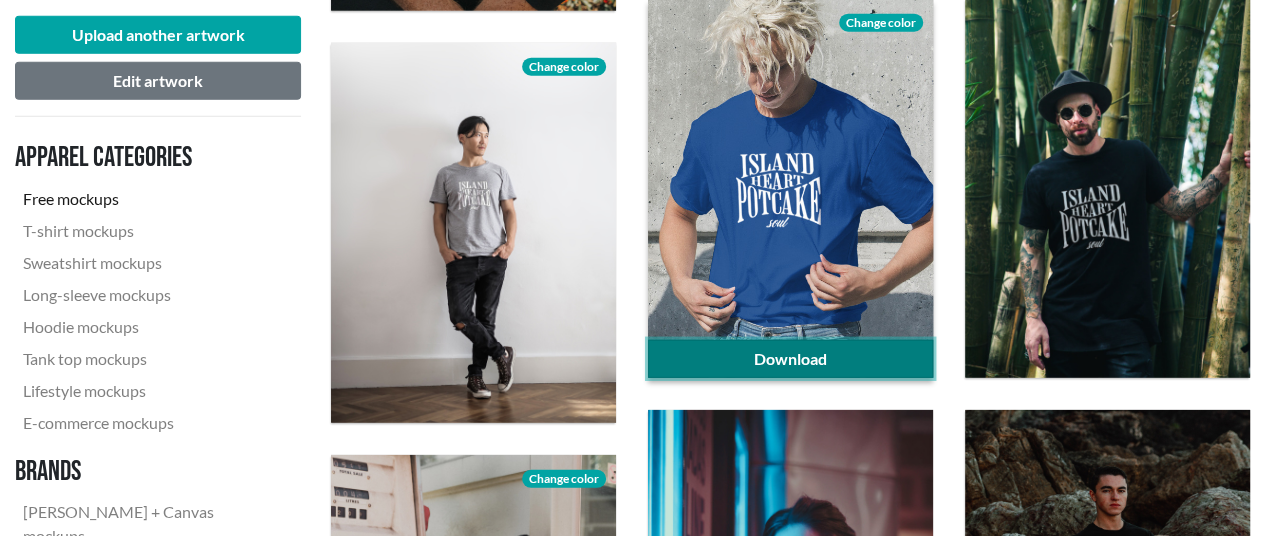 click on "Download" 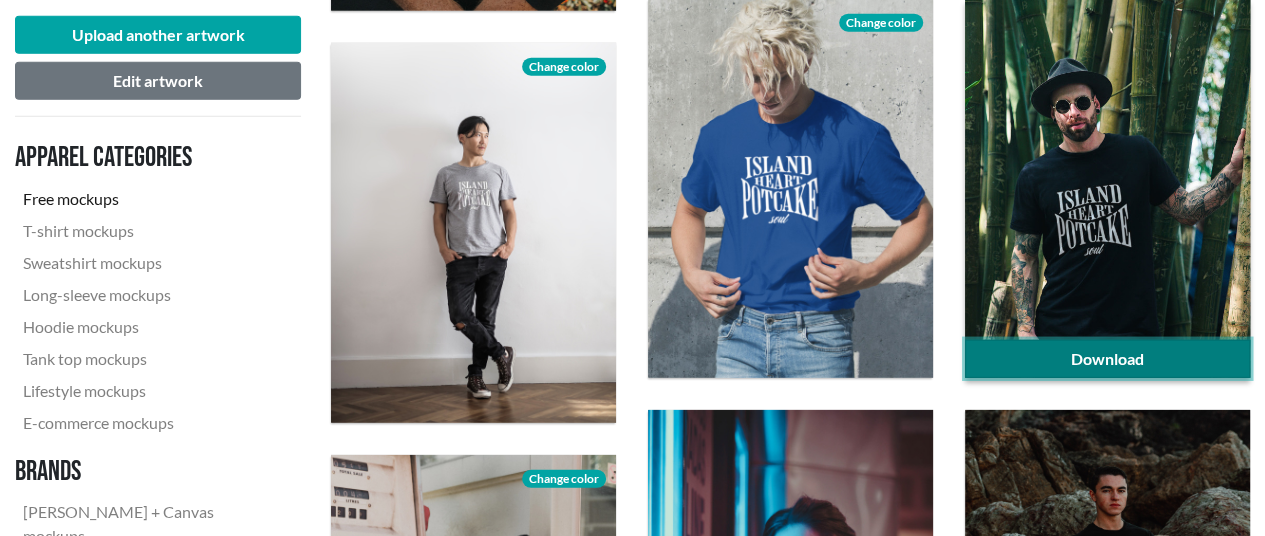 click on "Download" 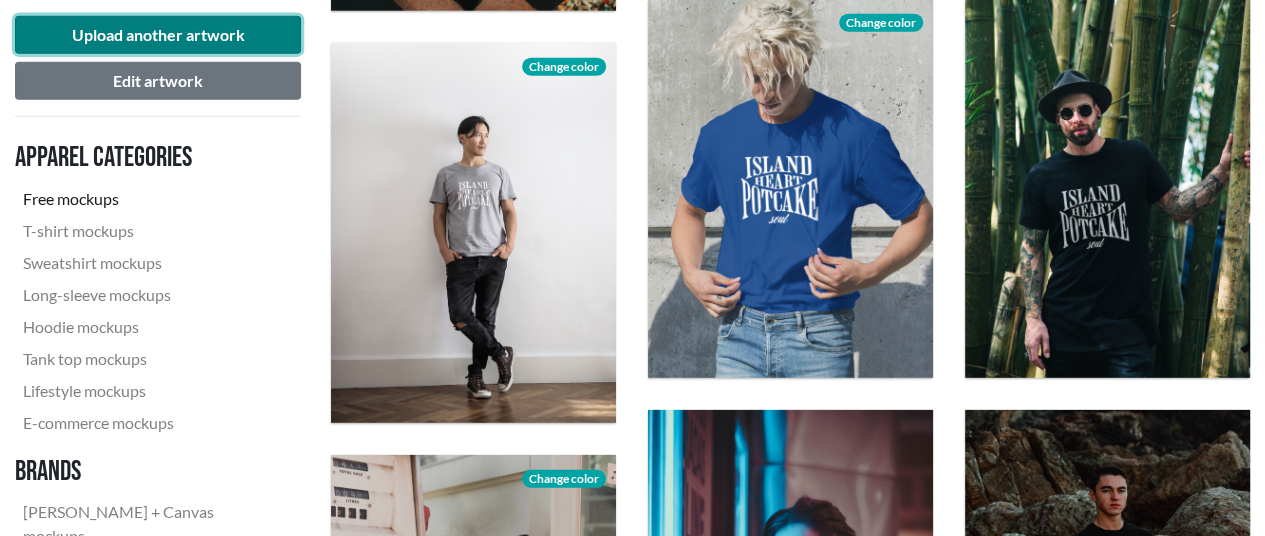 click on "Upload another artwork" at bounding box center (158, 35) 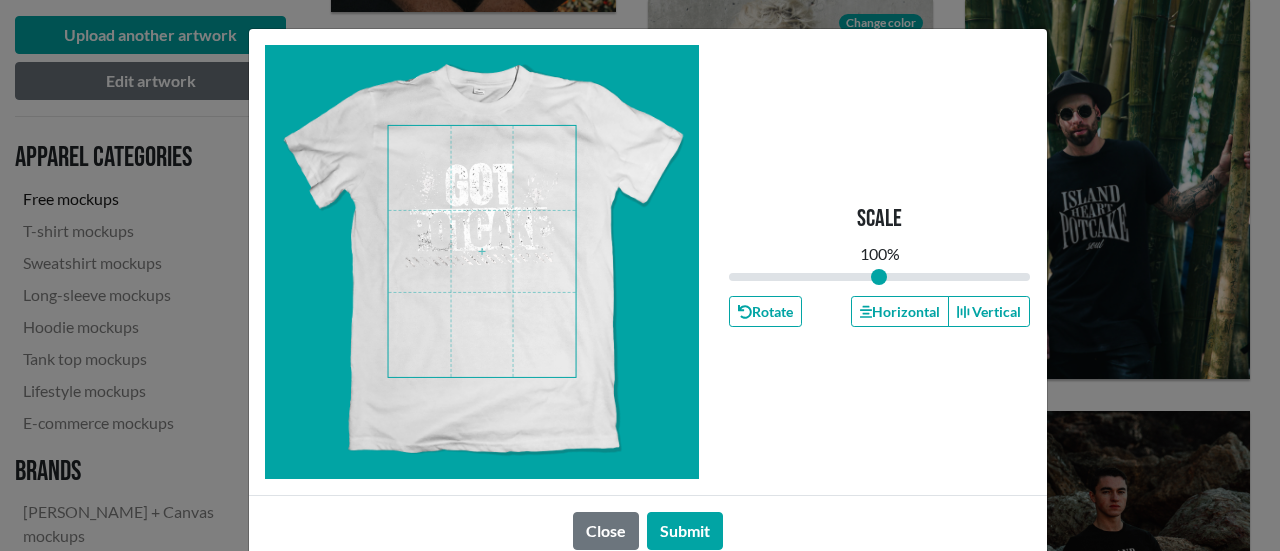 click at bounding box center (482, 251) 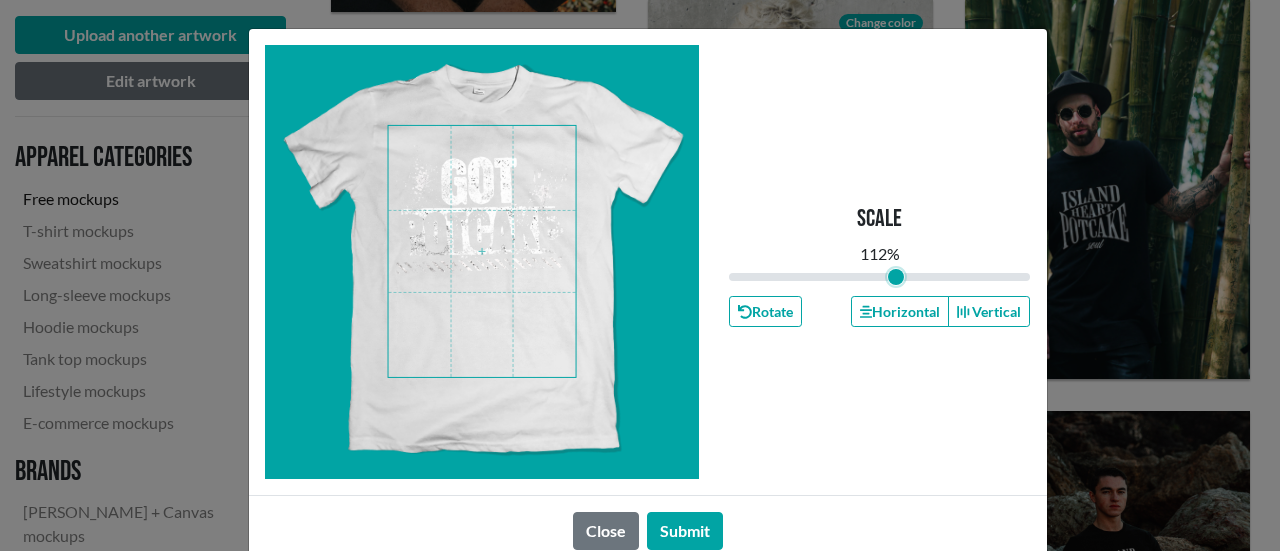 drag, startPoint x: 872, startPoint y: 273, endPoint x: 888, endPoint y: 271, distance: 16.124516 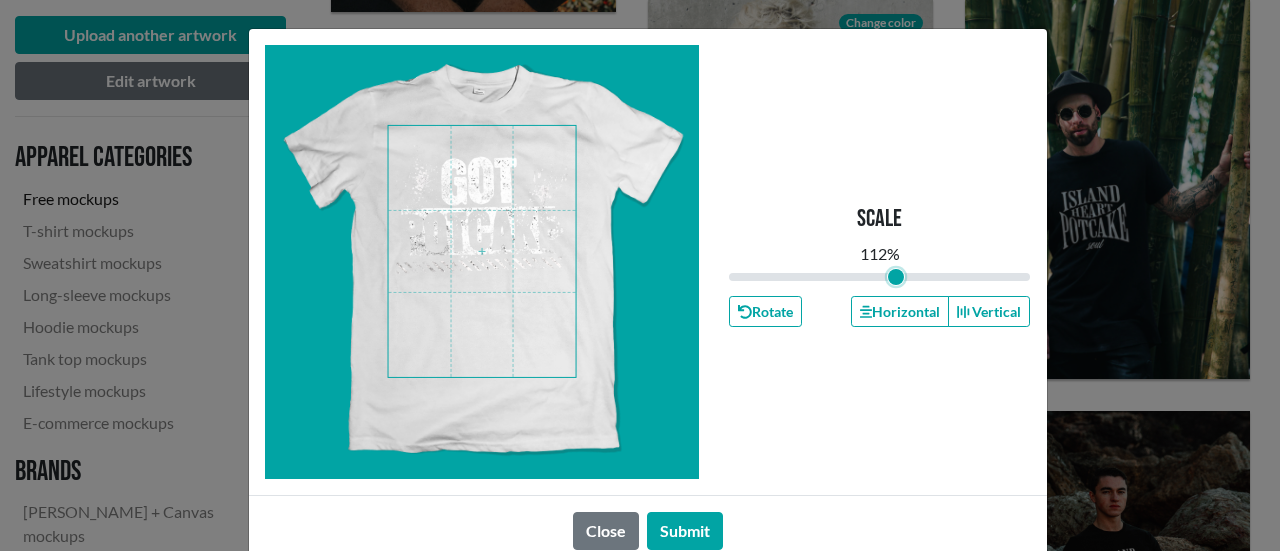 type on "1.12" 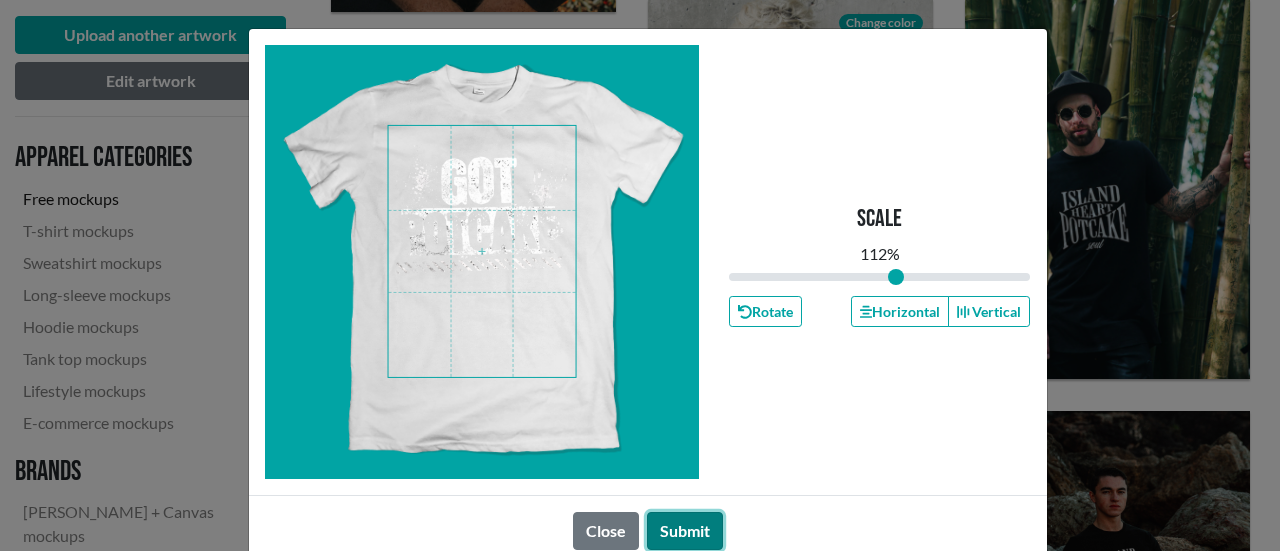 click on "Submit" at bounding box center (685, 531) 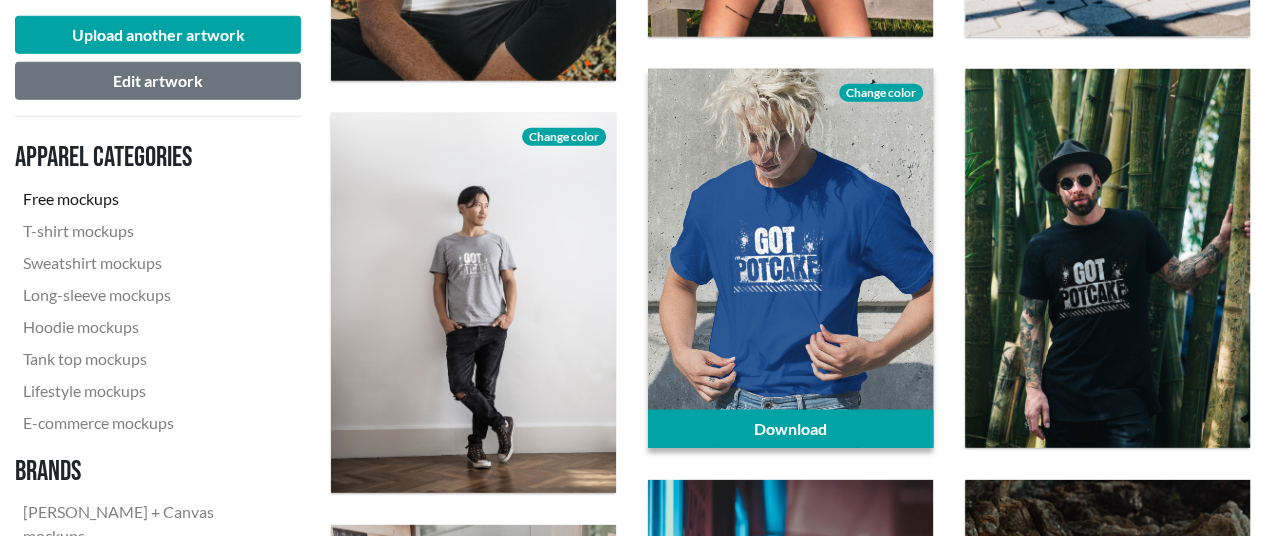 scroll, scrollTop: 2368, scrollLeft: 0, axis: vertical 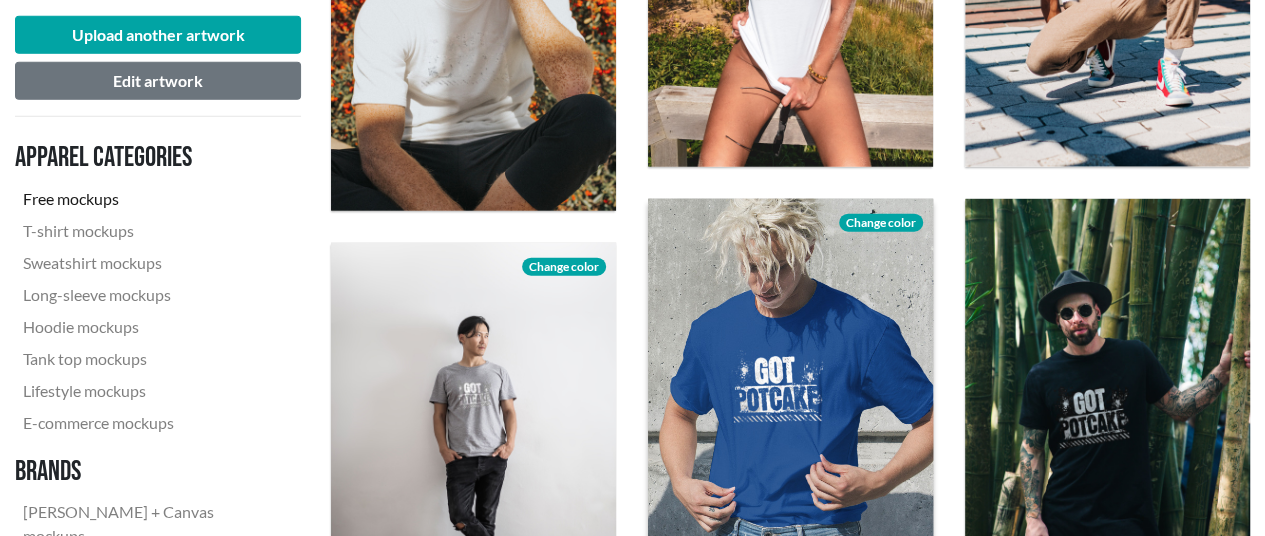 click on "Change color" at bounding box center (881, 223) 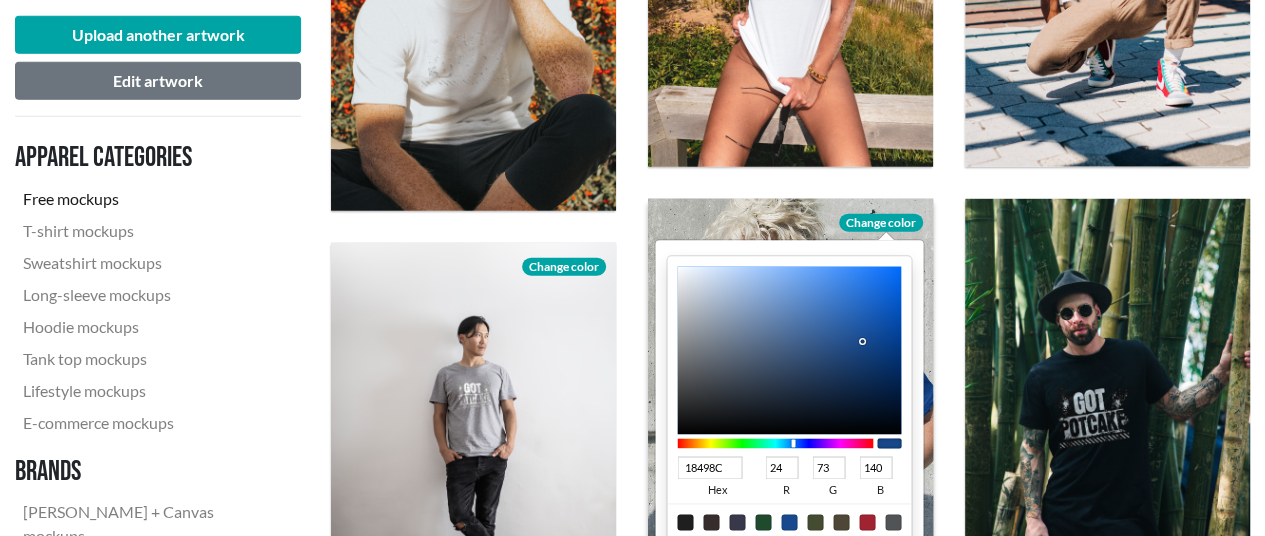 type on "092A57" 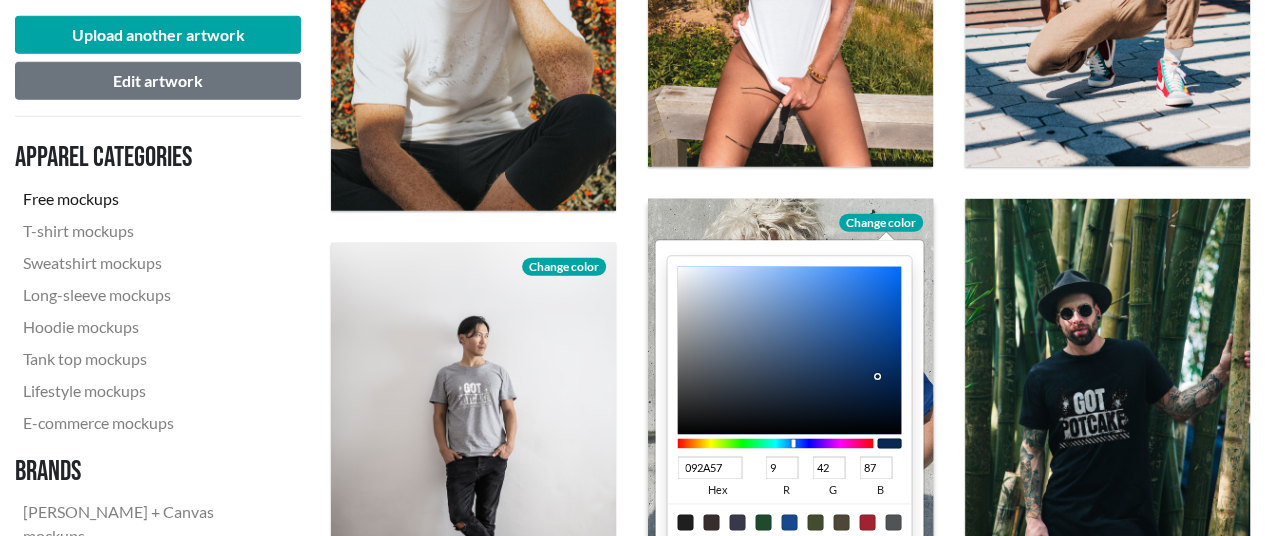 click at bounding box center (789, 350) 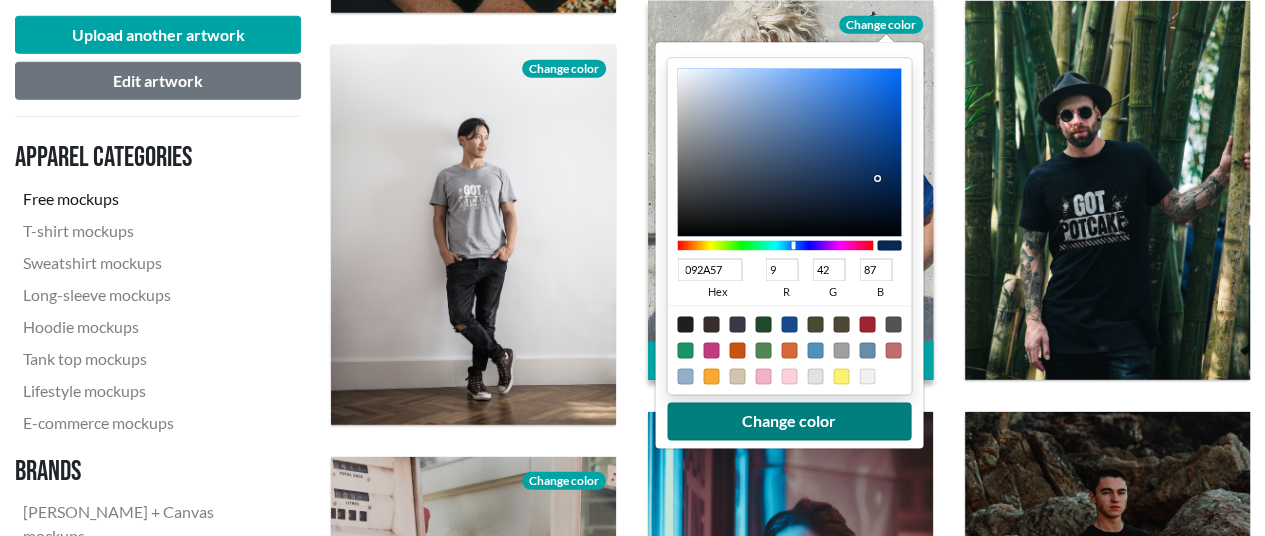 scroll, scrollTop: 2568, scrollLeft: 0, axis: vertical 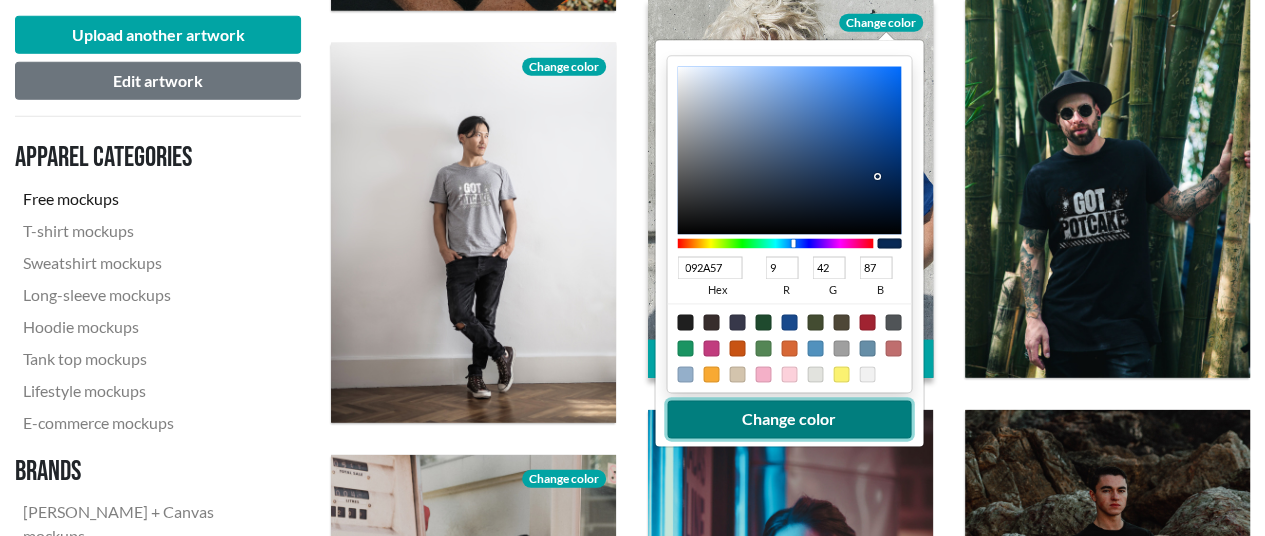 click on "Change color" at bounding box center [789, 419] 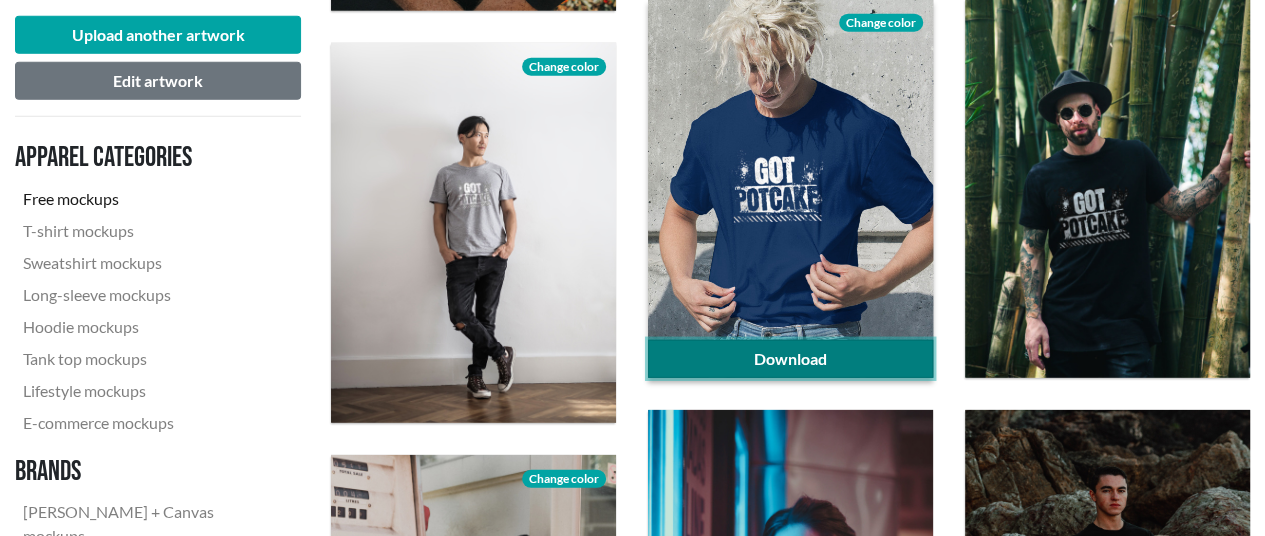 click on "Download" 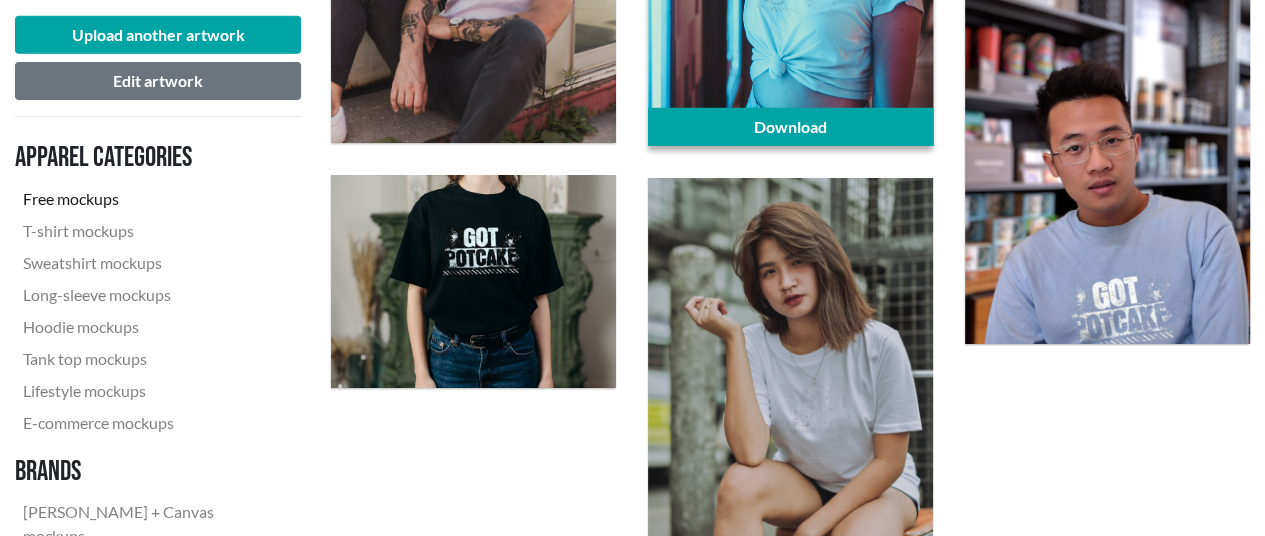 scroll, scrollTop: 3268, scrollLeft: 0, axis: vertical 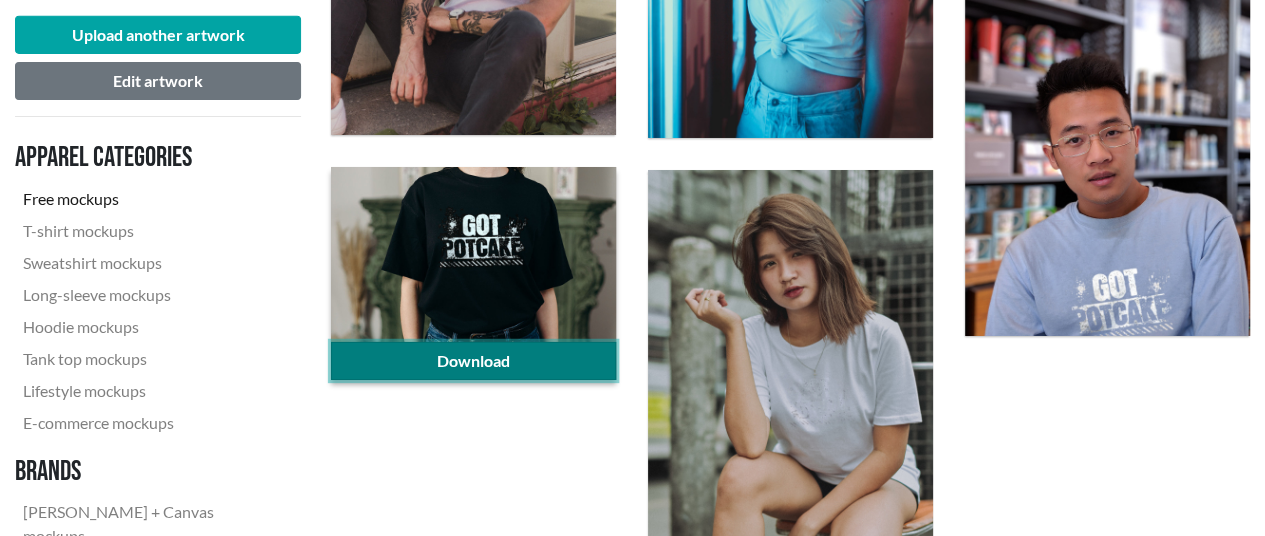click on "Download" 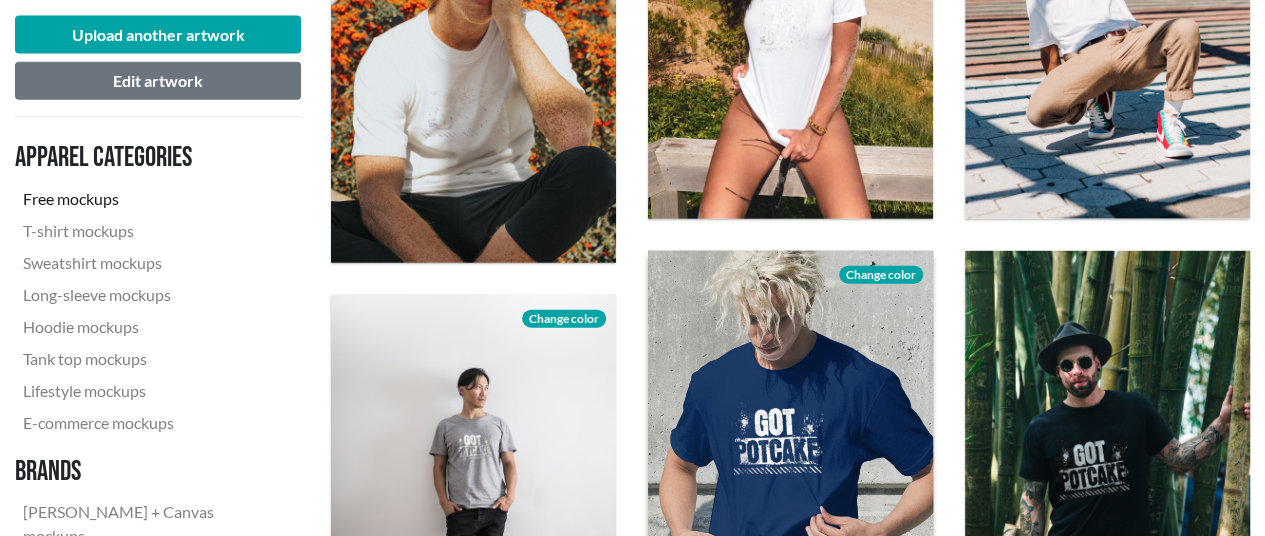 scroll, scrollTop: 2168, scrollLeft: 0, axis: vertical 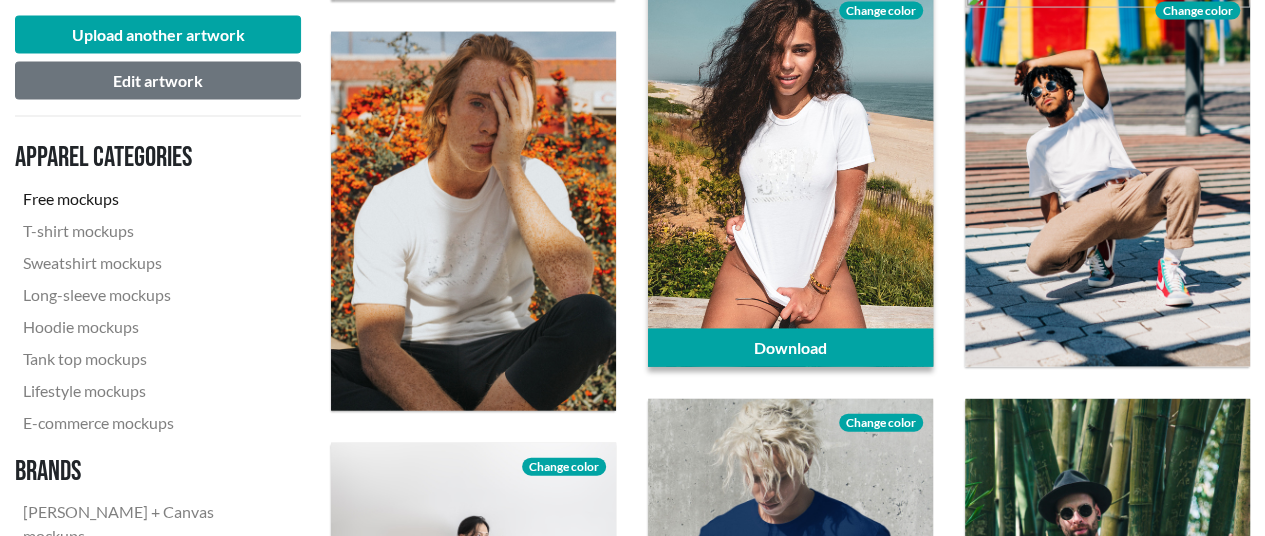 click on "Change color" at bounding box center [881, 11] 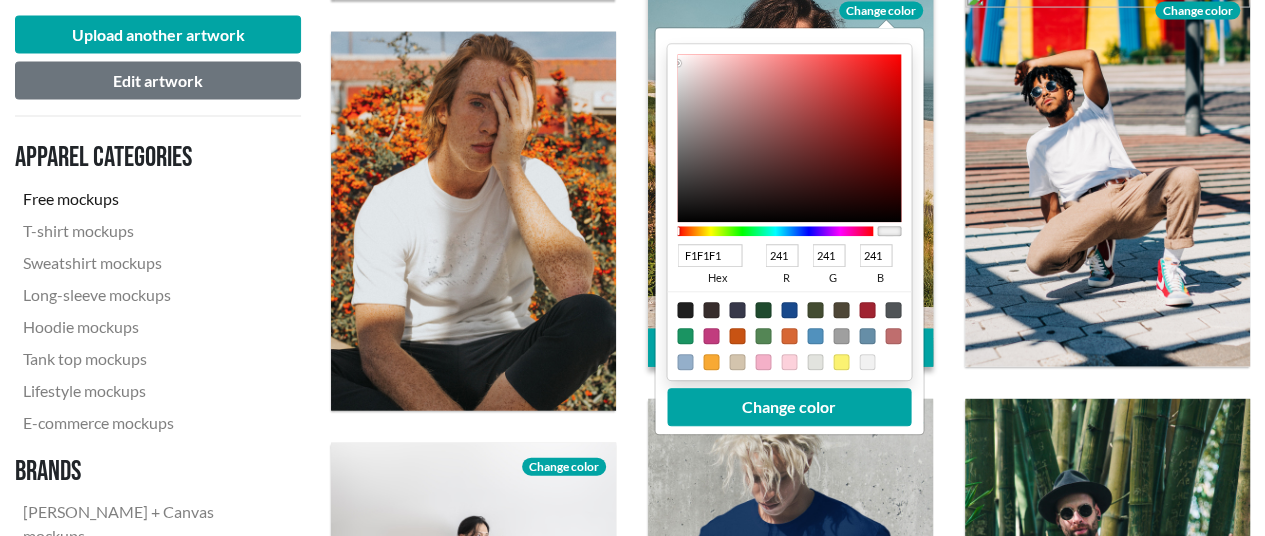 type on "730B0B" 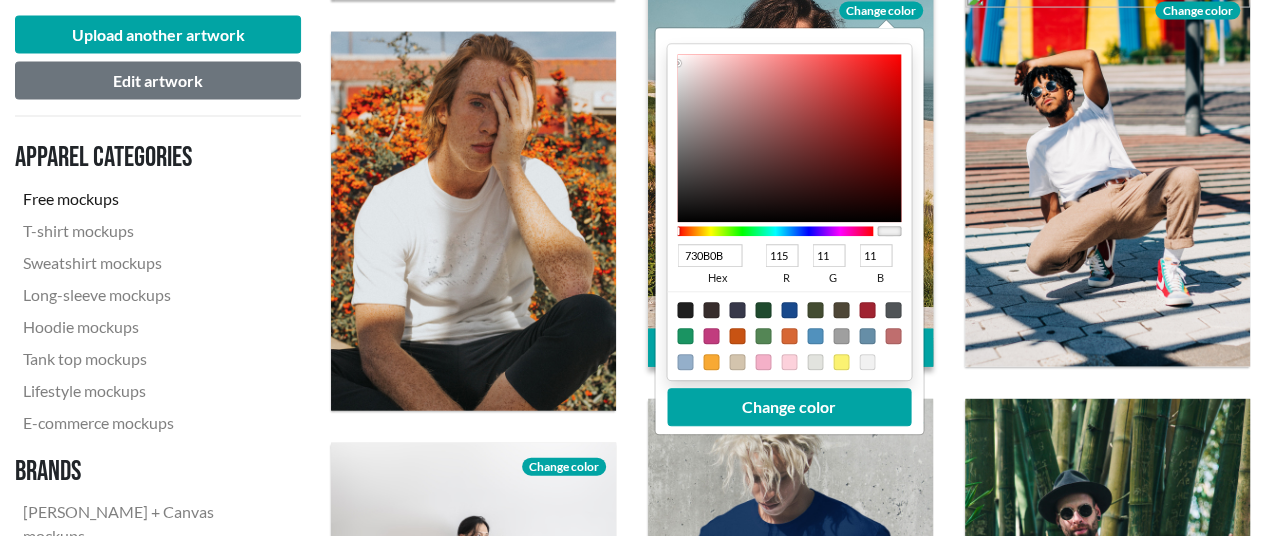 click at bounding box center [789, 139] 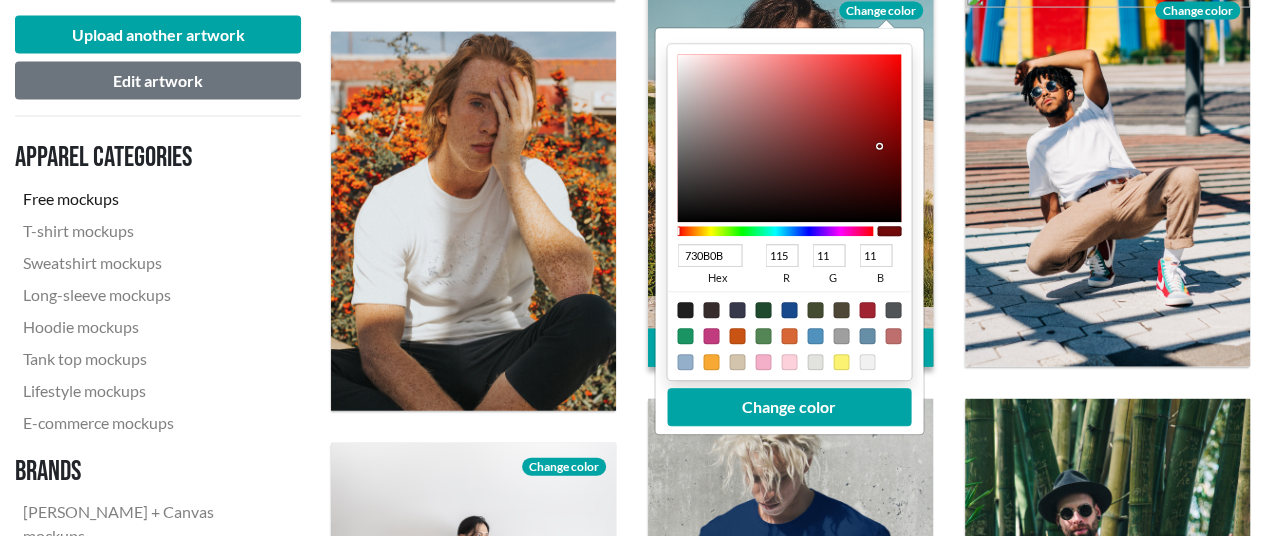 type on "5F0808" 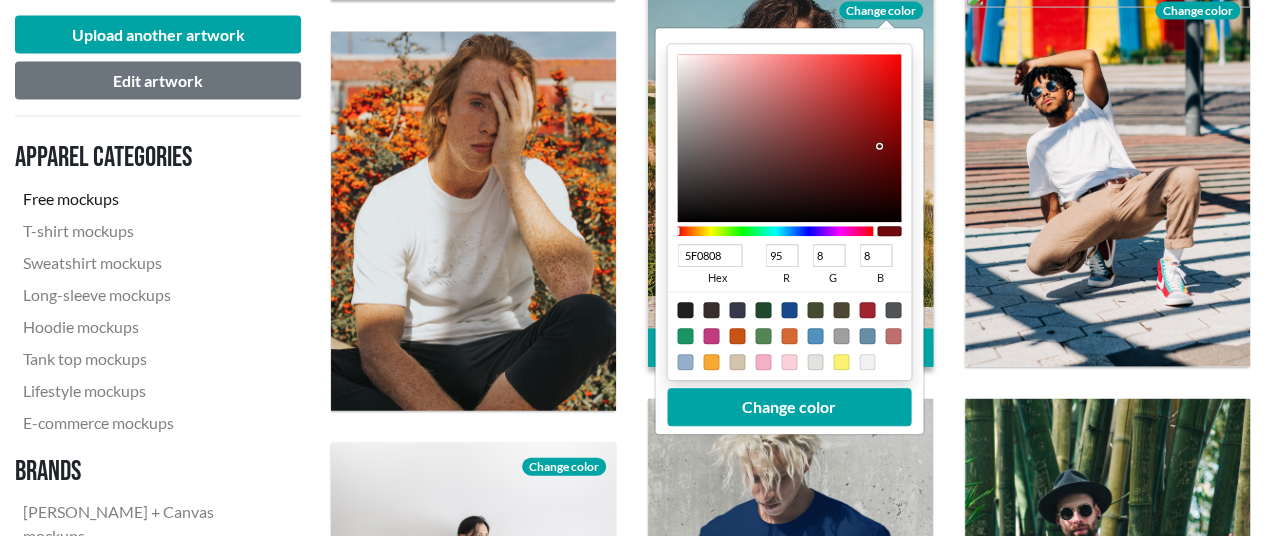 click at bounding box center (789, 139) 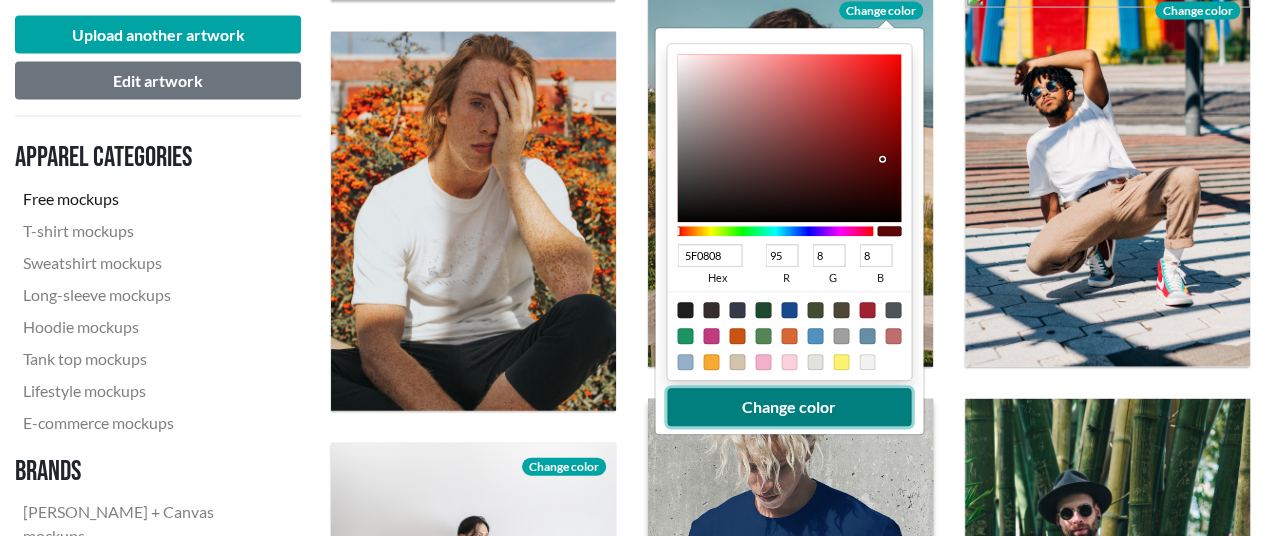 click on "Change color" at bounding box center [789, 408] 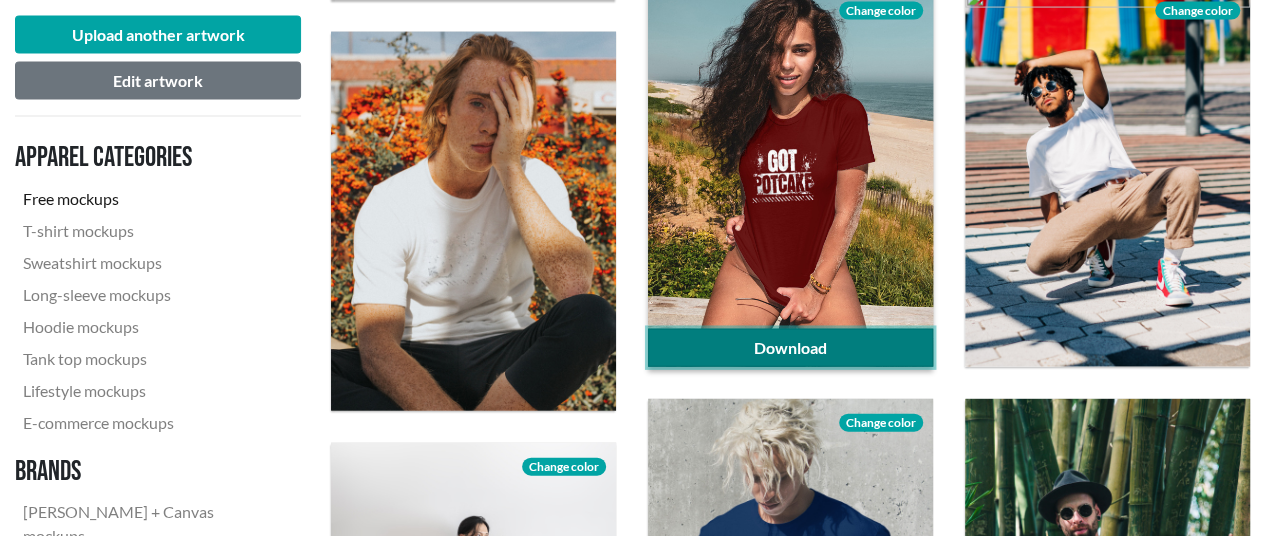 click on "Download" 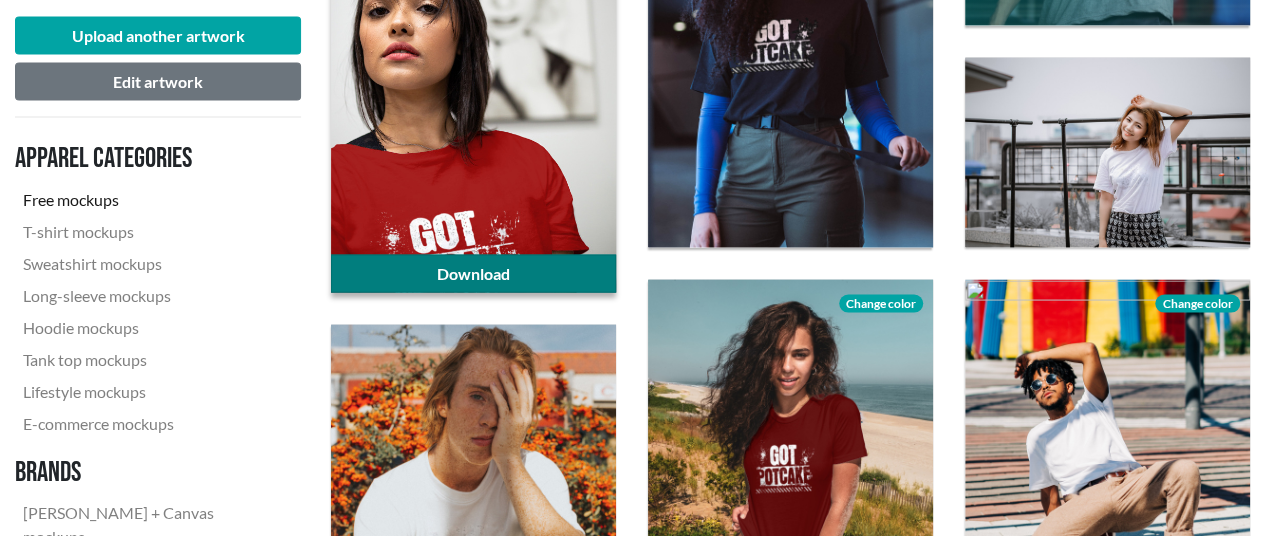 scroll, scrollTop: 1868, scrollLeft: 0, axis: vertical 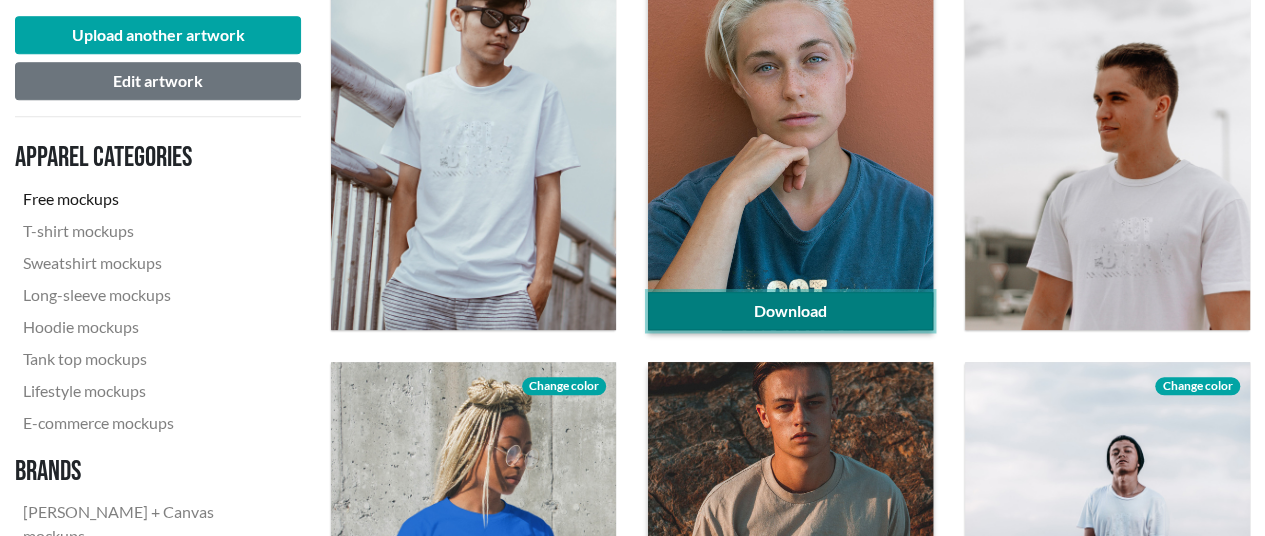 click on "Download" 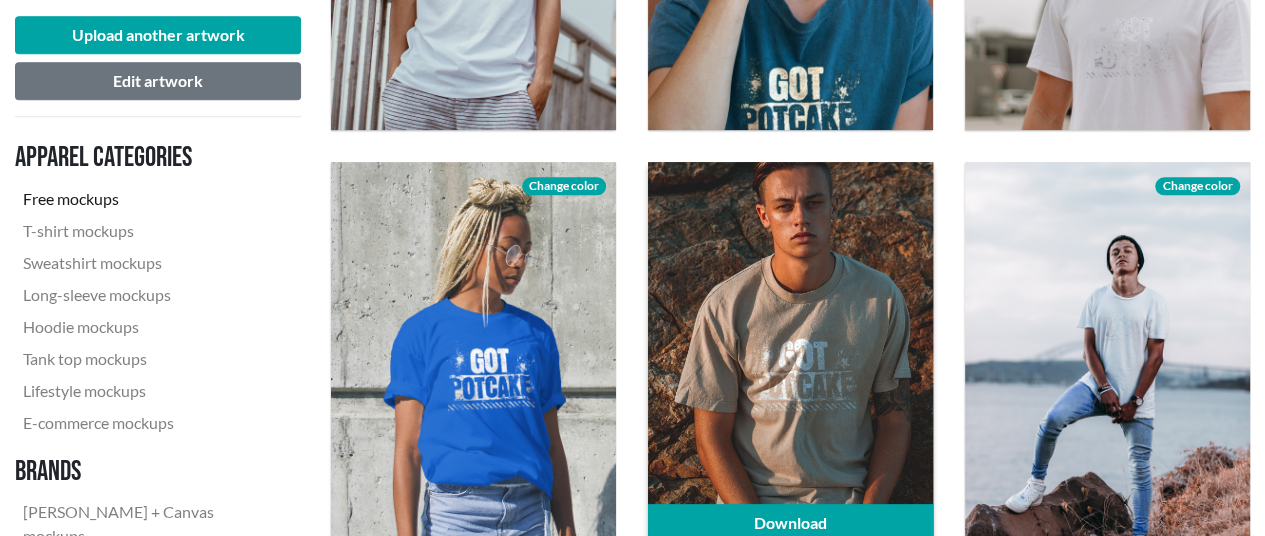 scroll, scrollTop: 1000, scrollLeft: 0, axis: vertical 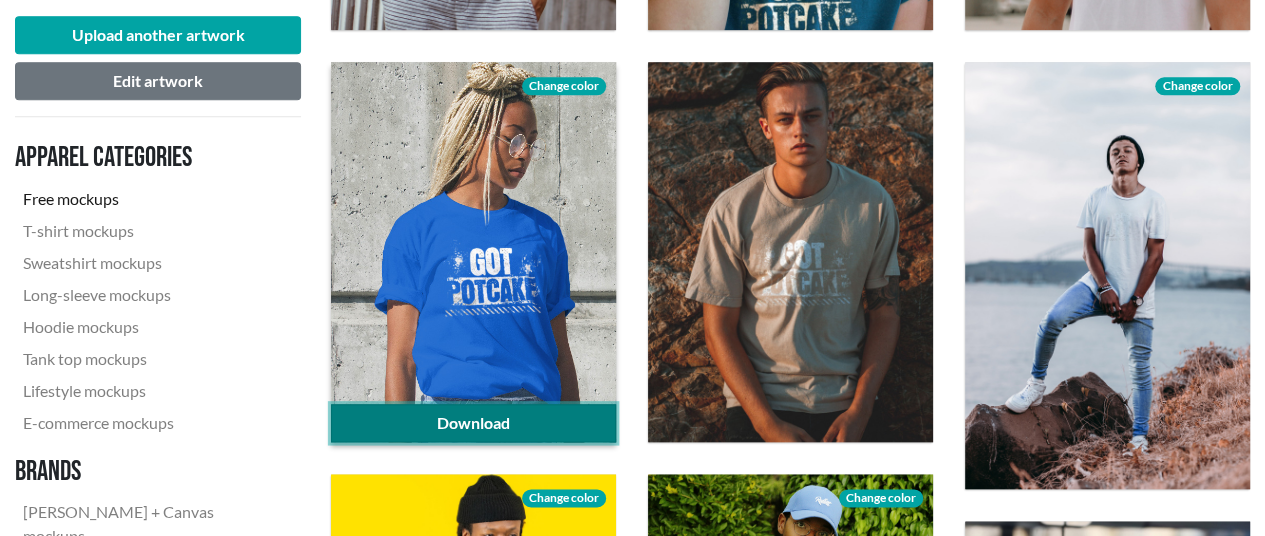 click on "Download" 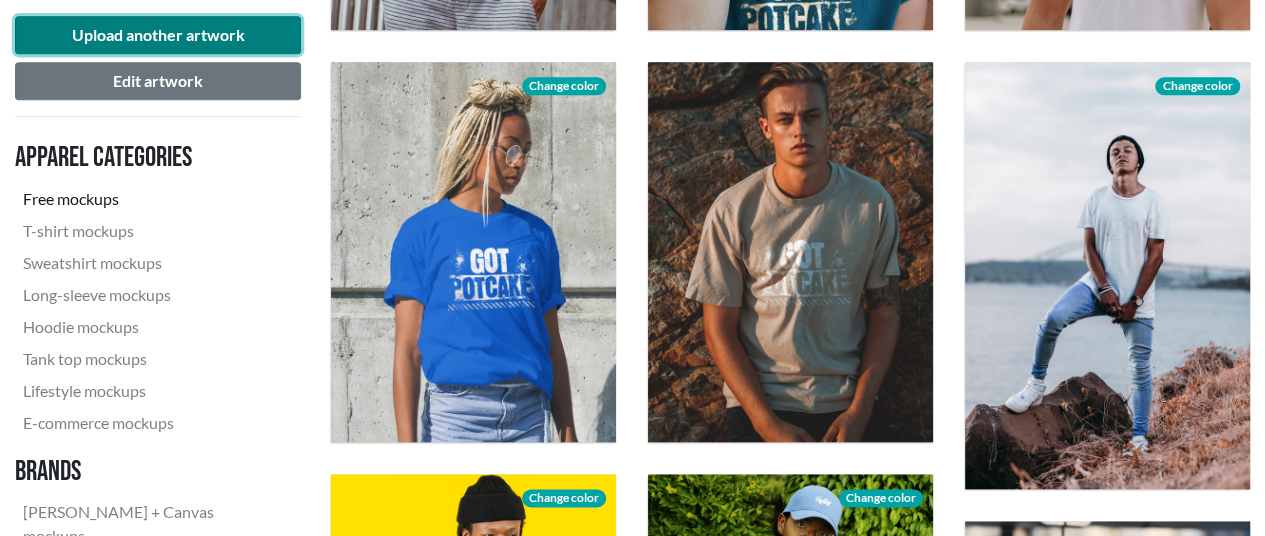 click on "Upload another artwork" at bounding box center (158, 35) 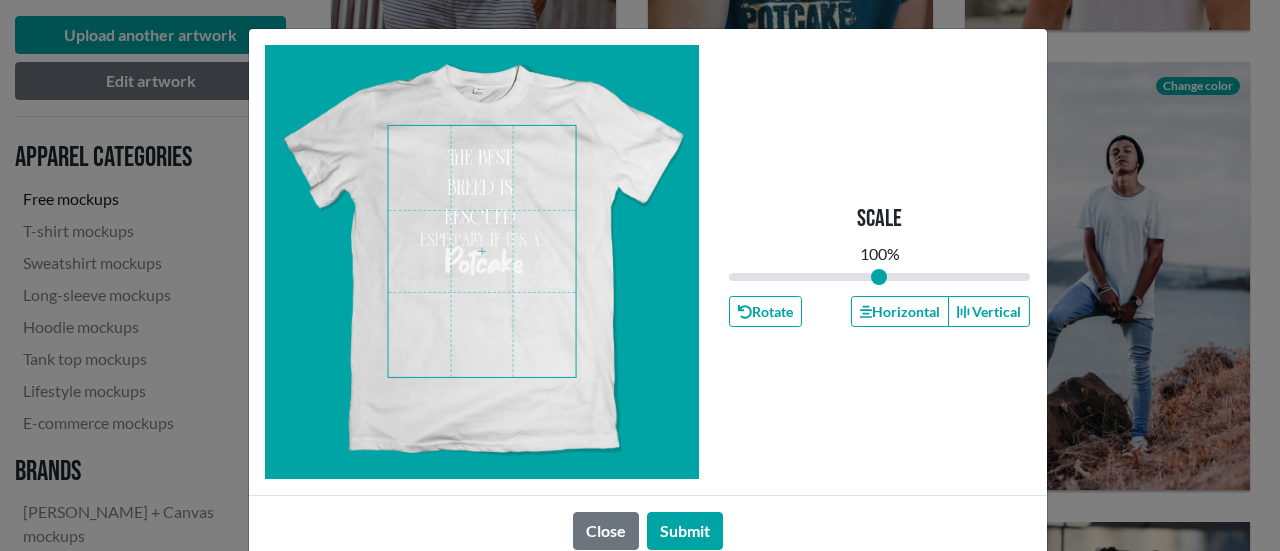 click at bounding box center [482, 251] 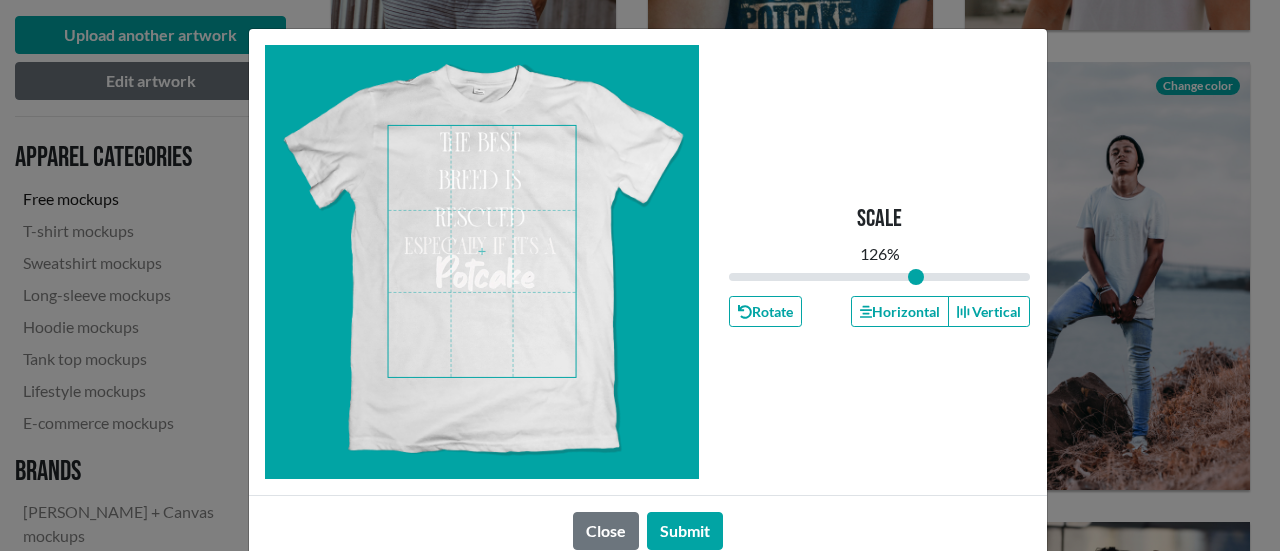 drag, startPoint x: 871, startPoint y: 275, endPoint x: 909, endPoint y: 278, distance: 38.118237 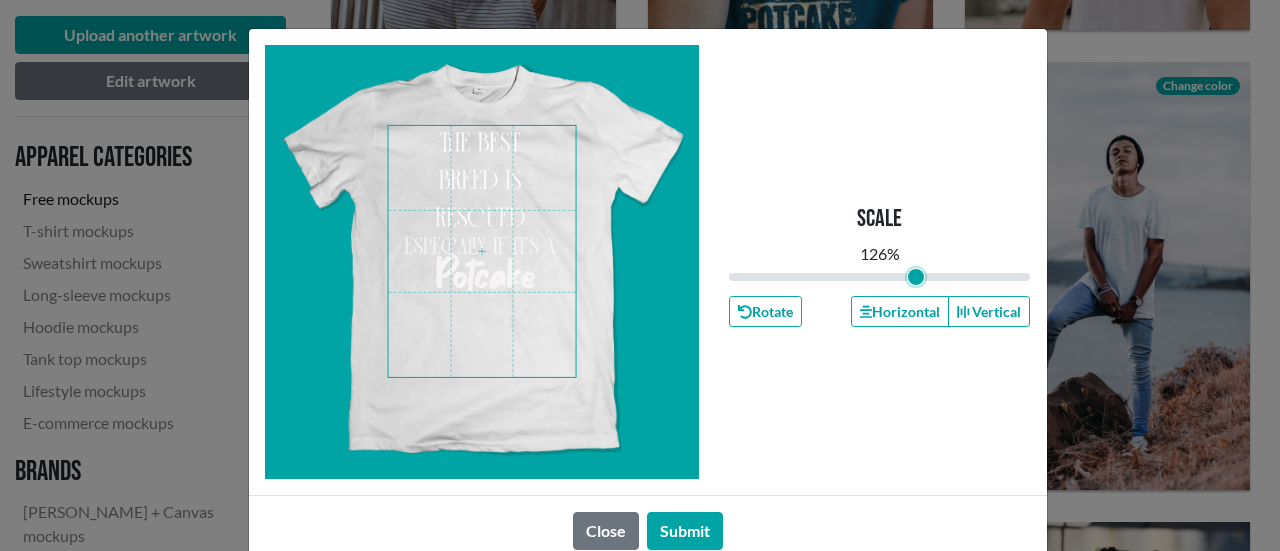 type on "1.26" 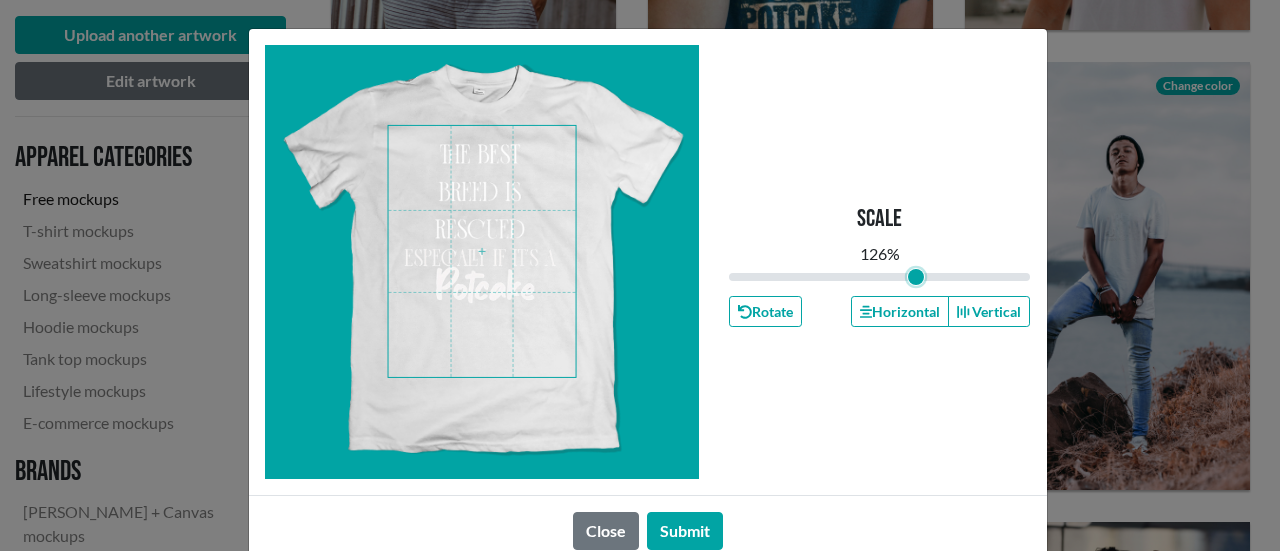 click at bounding box center [482, 251] 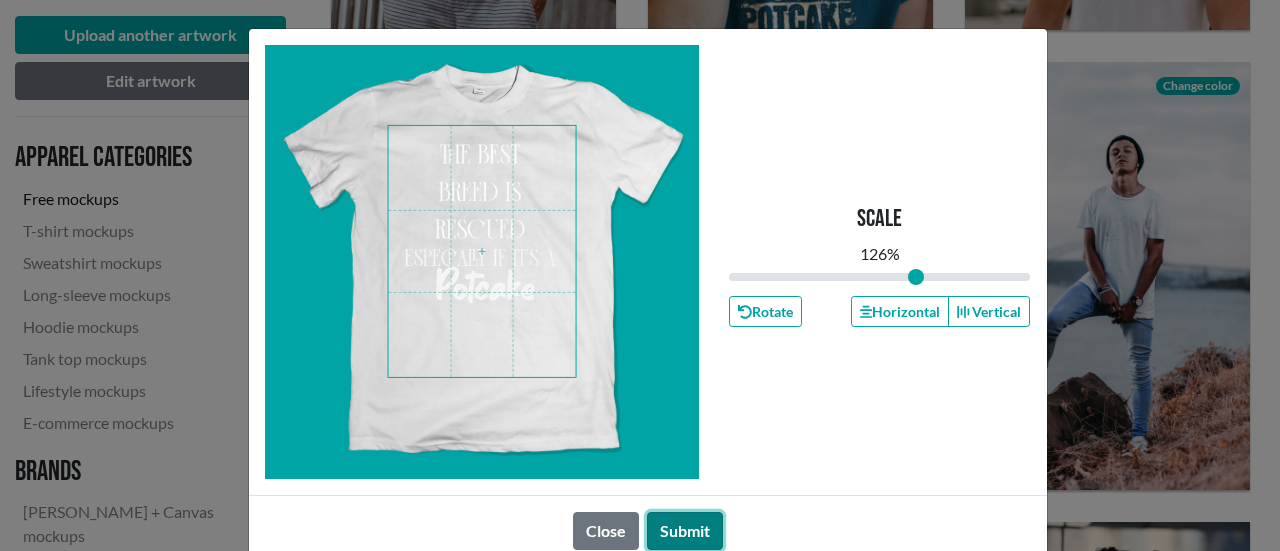click on "Submit" at bounding box center [685, 531] 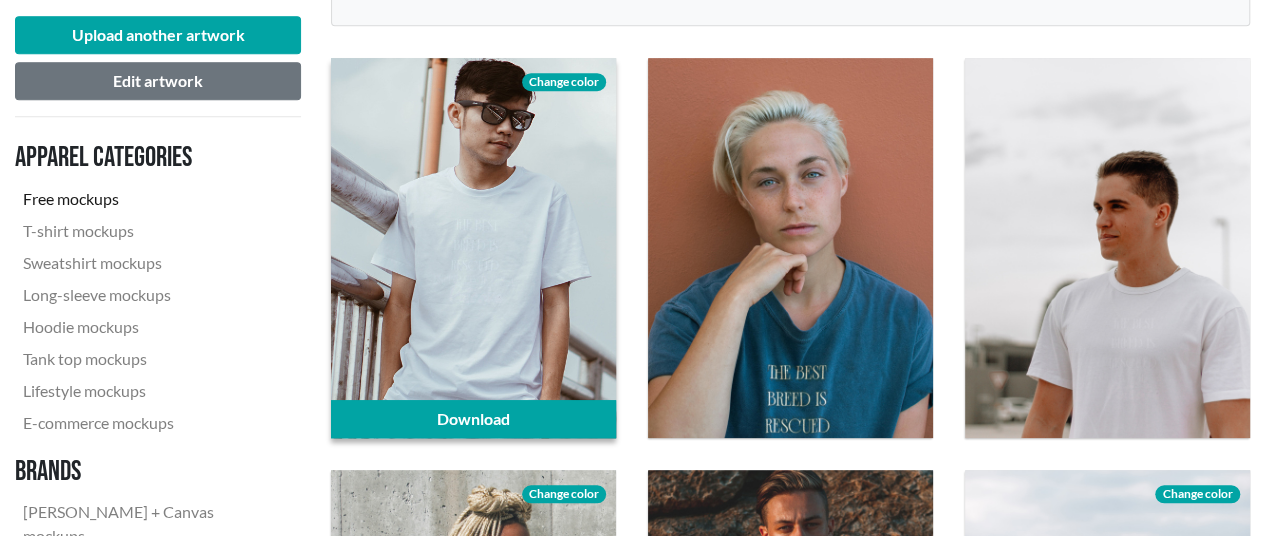 scroll, scrollTop: 500, scrollLeft: 0, axis: vertical 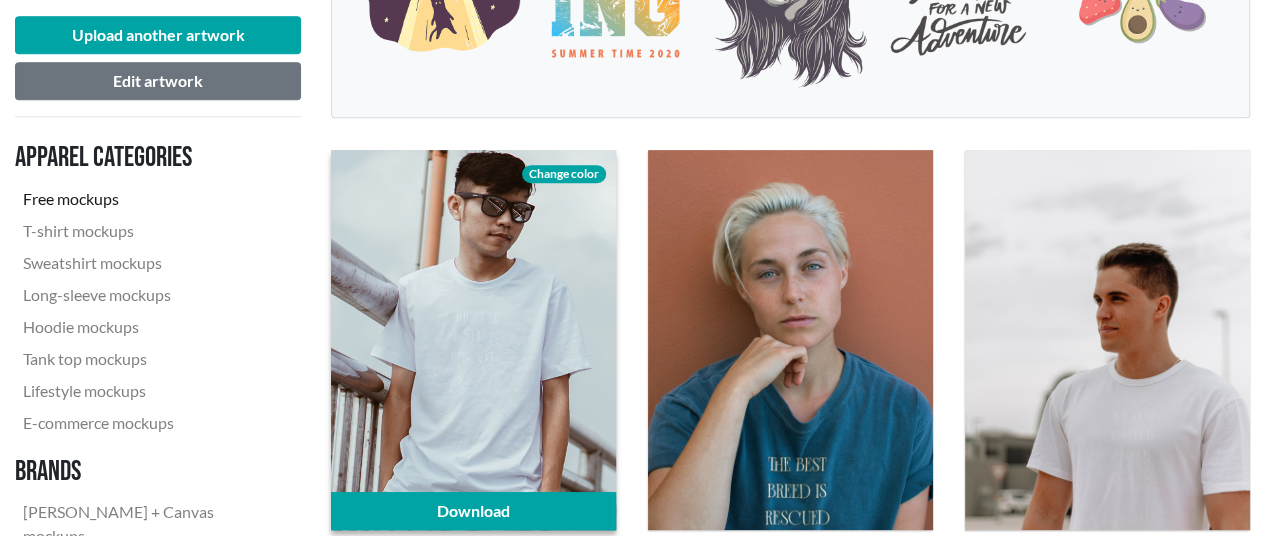click on "Change color" at bounding box center [564, 174] 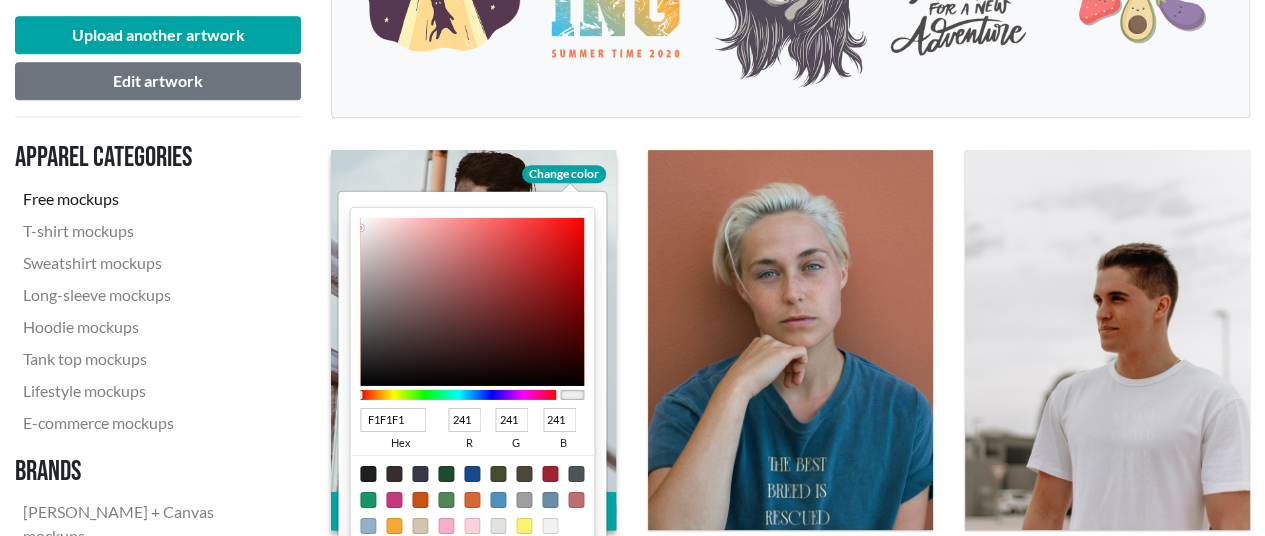 type on "090909" 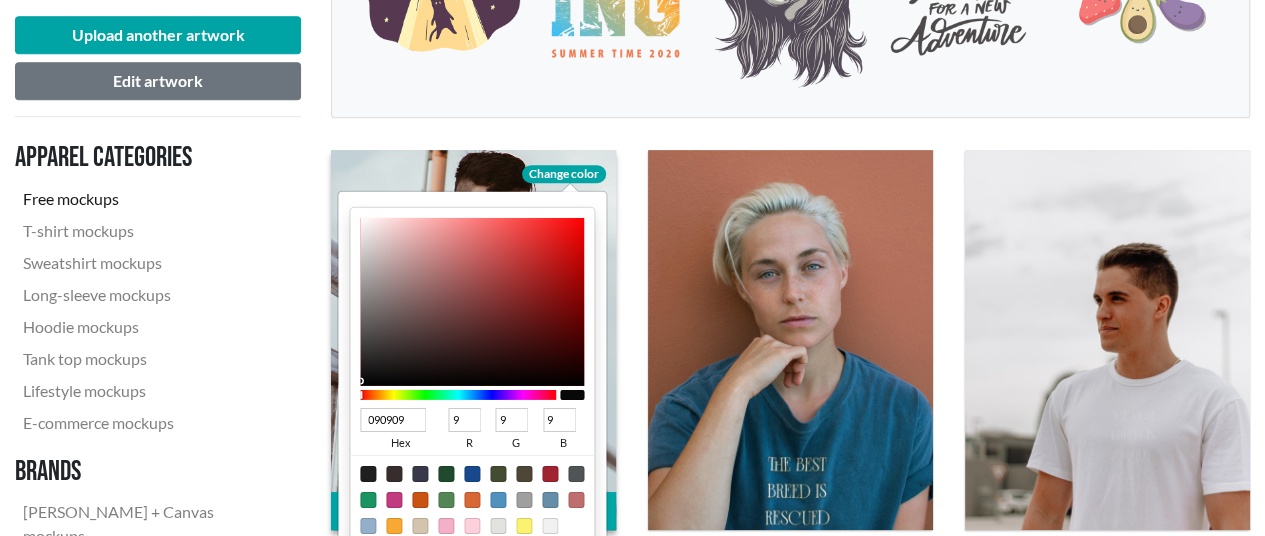 click at bounding box center [472, 302] 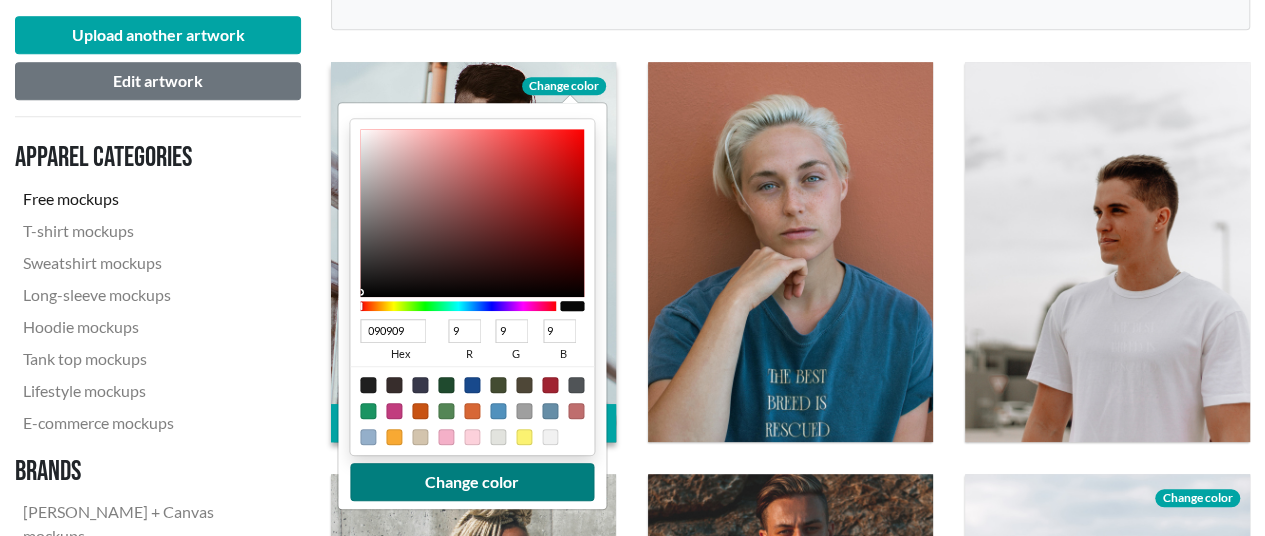 scroll, scrollTop: 700, scrollLeft: 0, axis: vertical 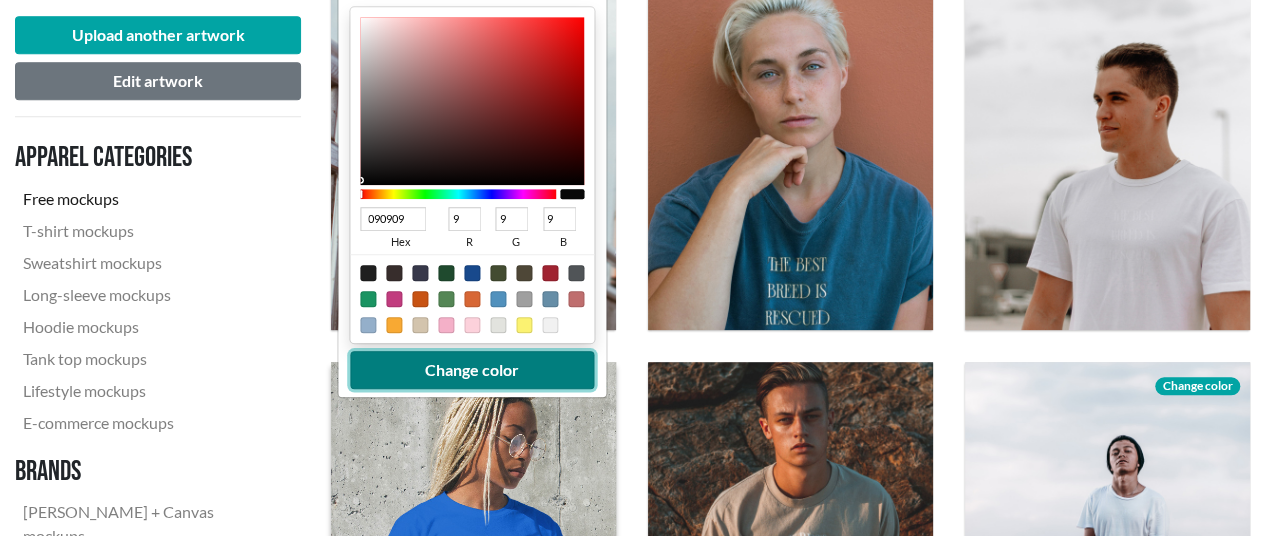 click on "Change color" at bounding box center [472, 370] 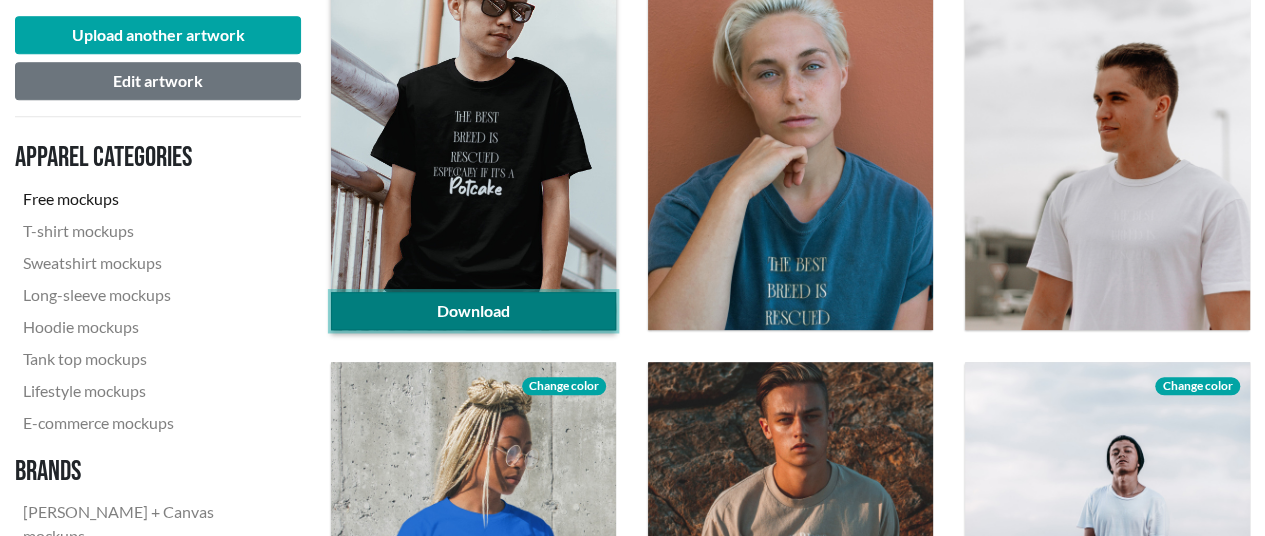 click on "Download" 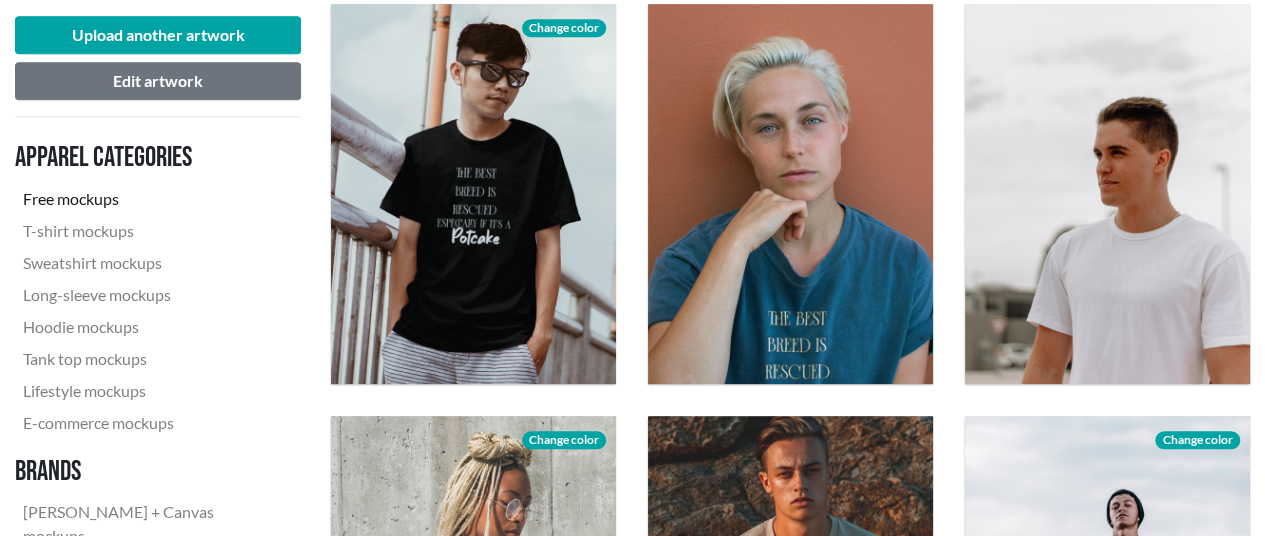 scroll, scrollTop: 600, scrollLeft: 0, axis: vertical 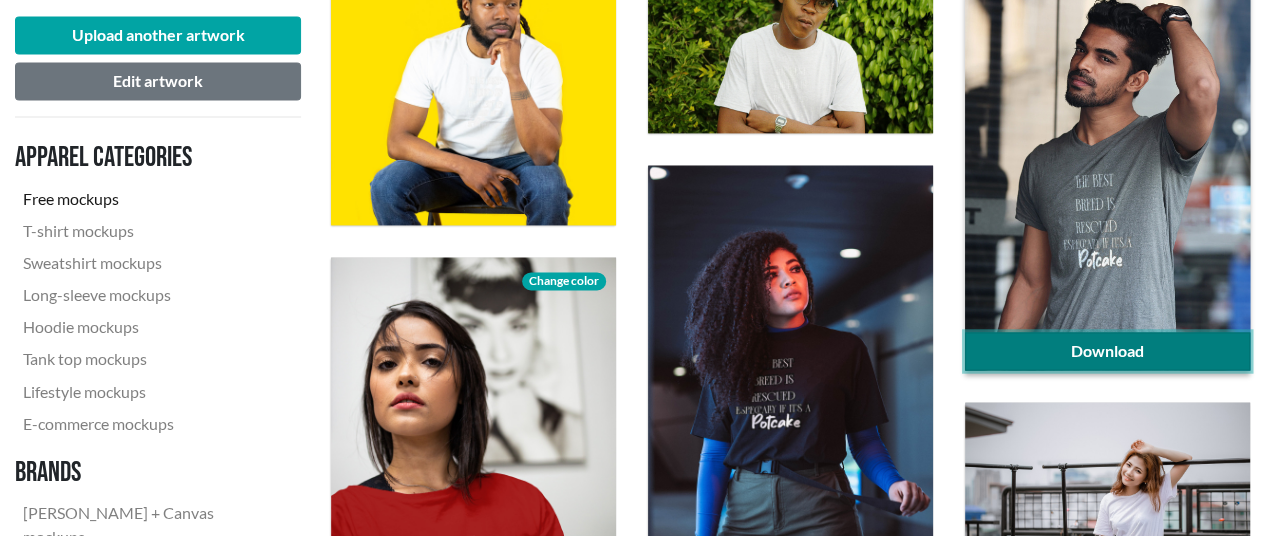 click on "Download" 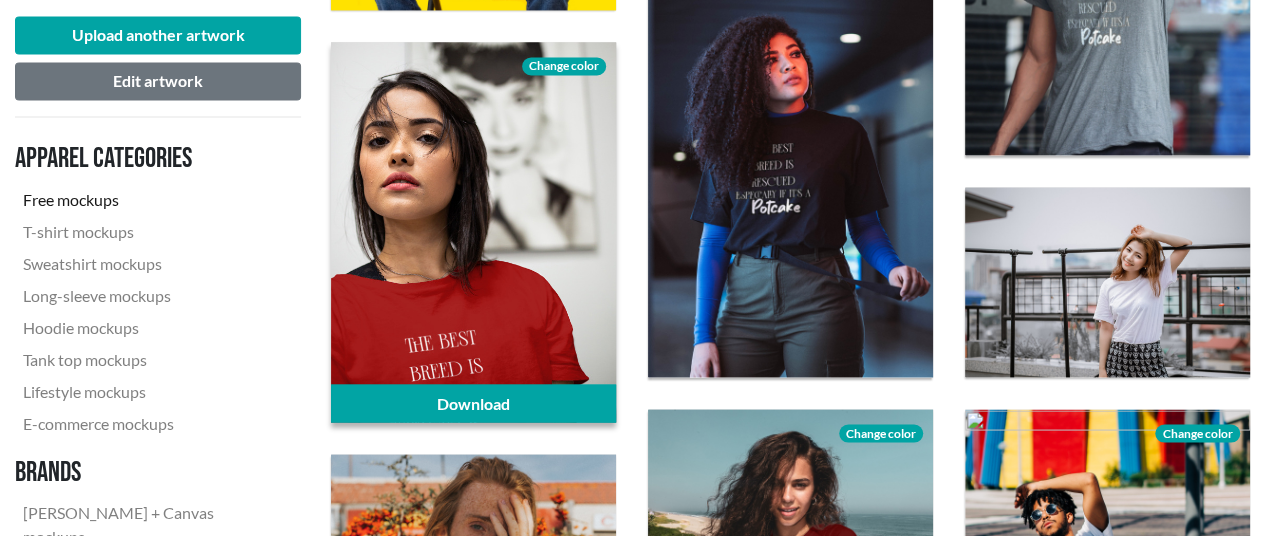 scroll, scrollTop: 1631, scrollLeft: 0, axis: vertical 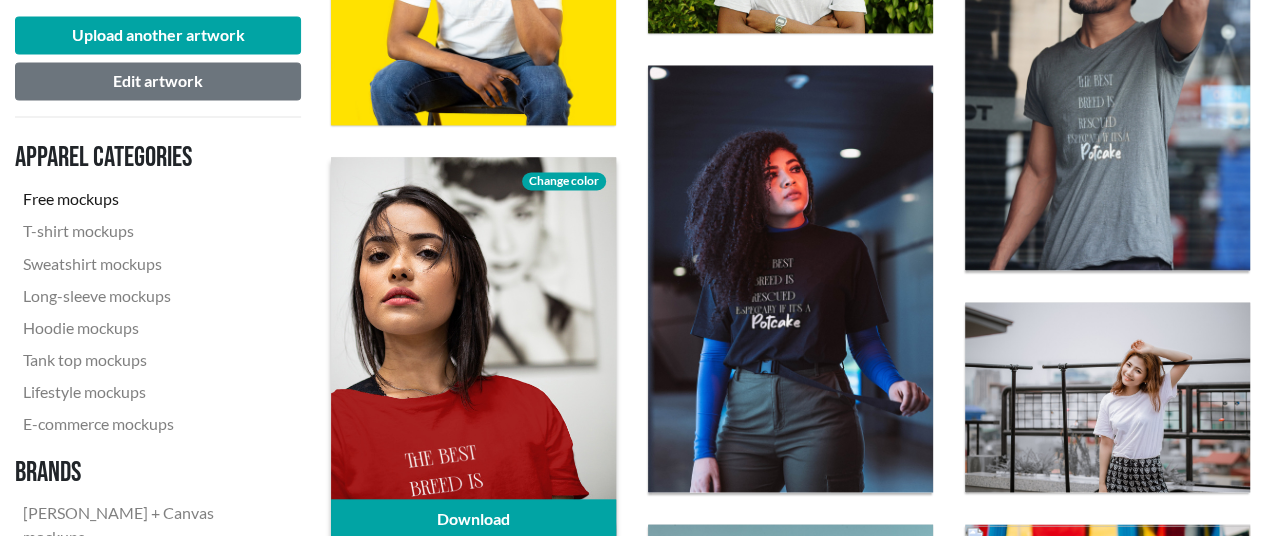 click on "Change color" at bounding box center [564, 181] 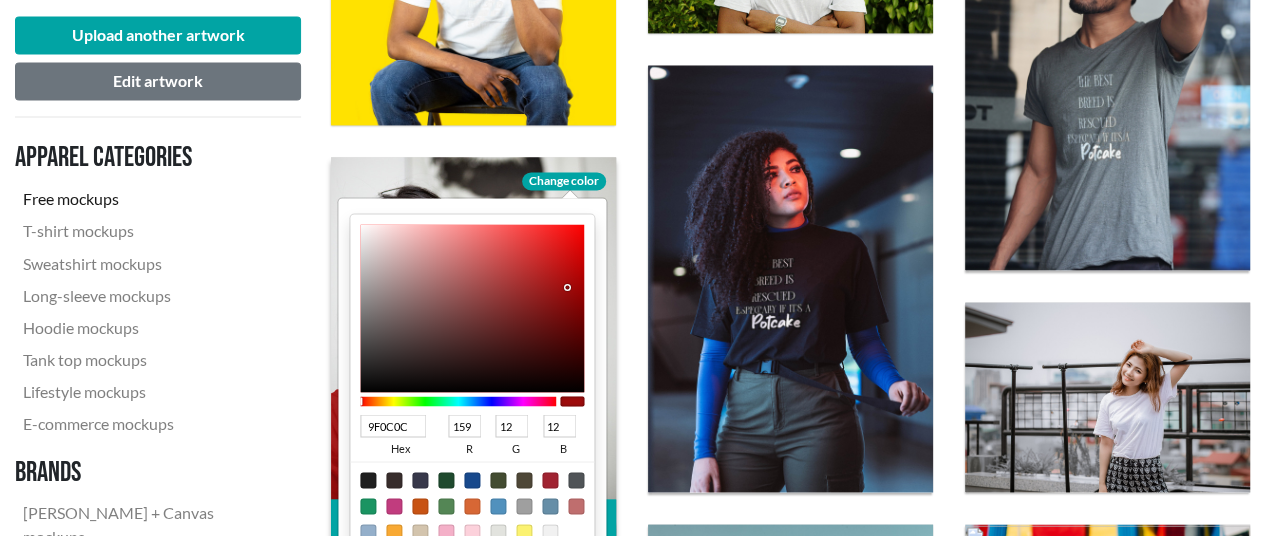 type on "160C9F" 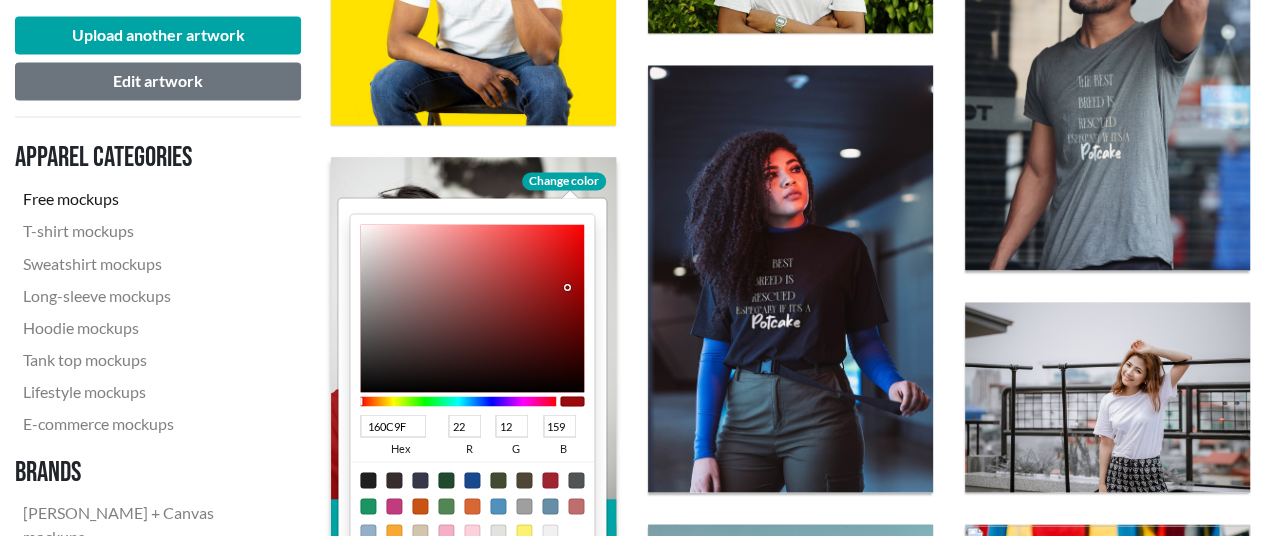 click at bounding box center (458, 401) 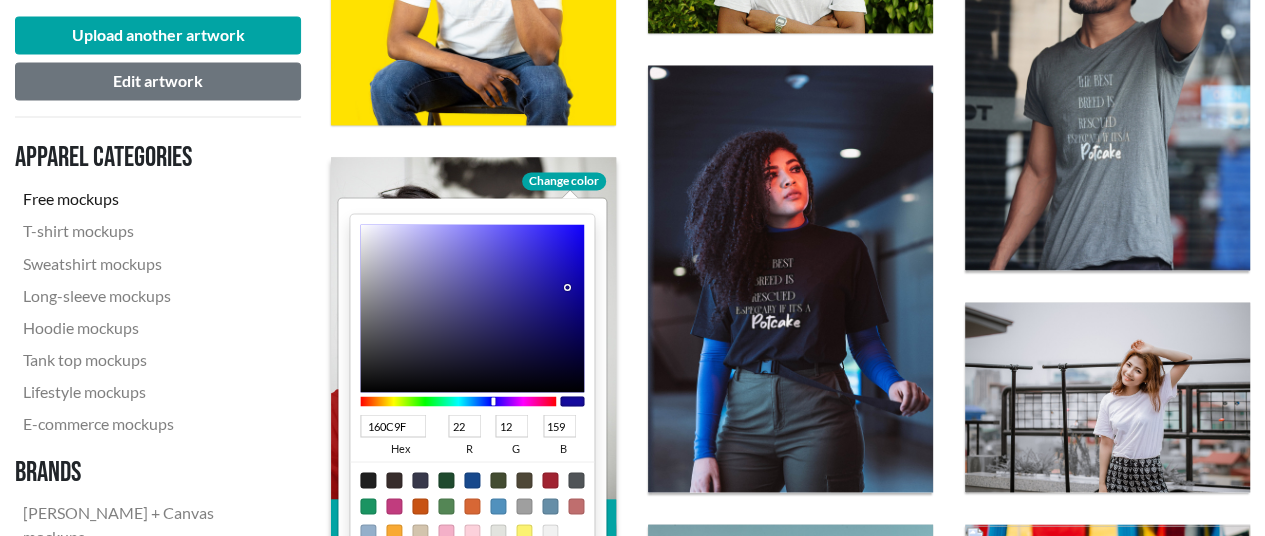 type on "0A054F" 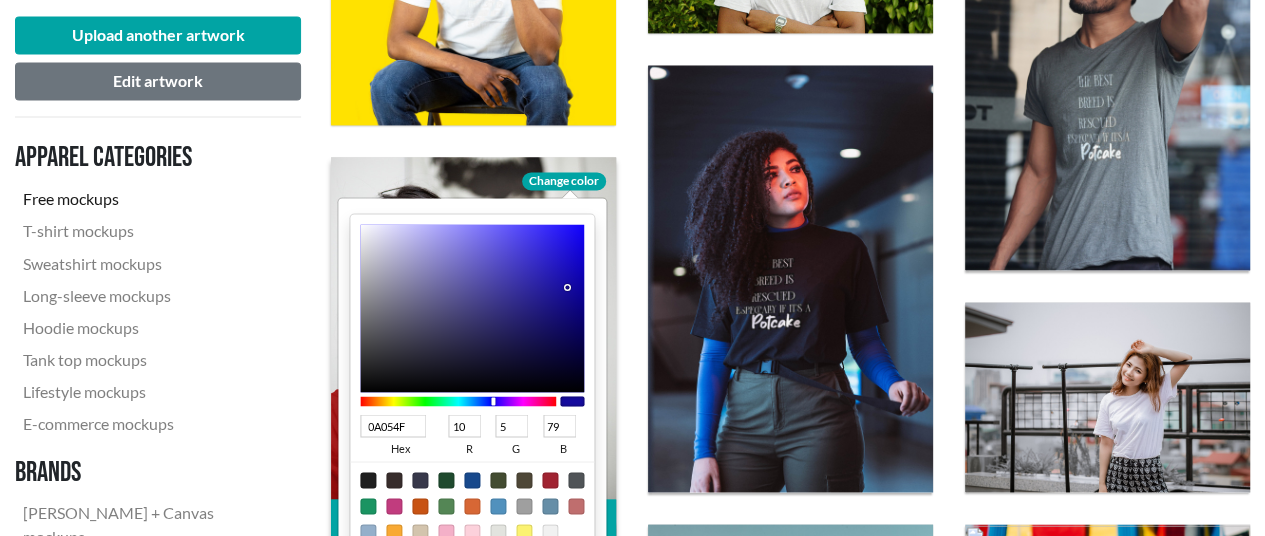 click at bounding box center [472, 308] 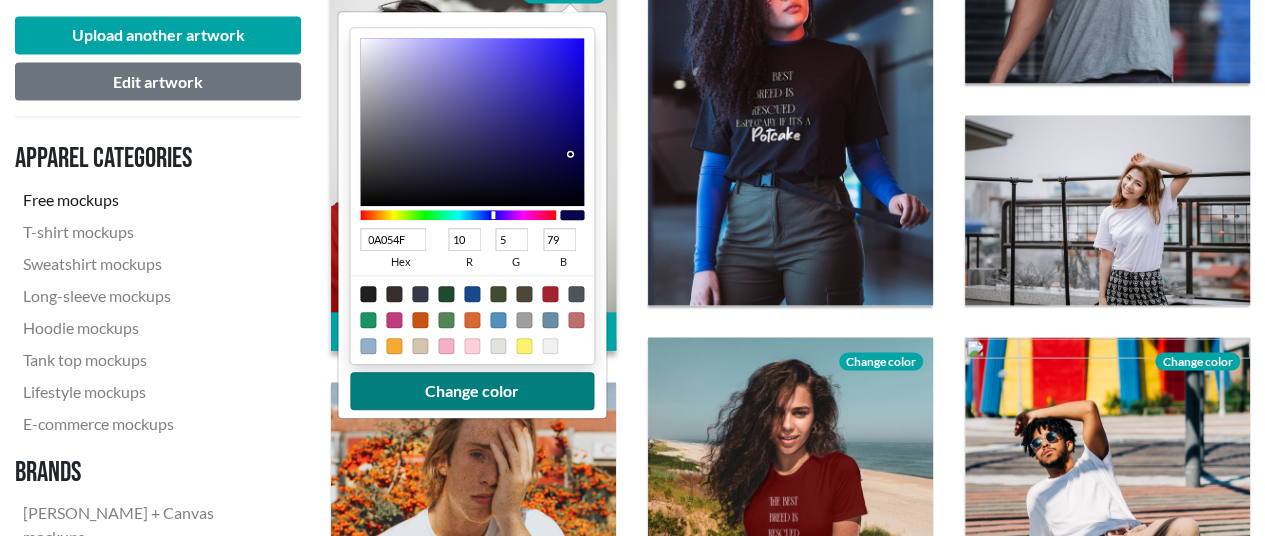 scroll, scrollTop: 1831, scrollLeft: 0, axis: vertical 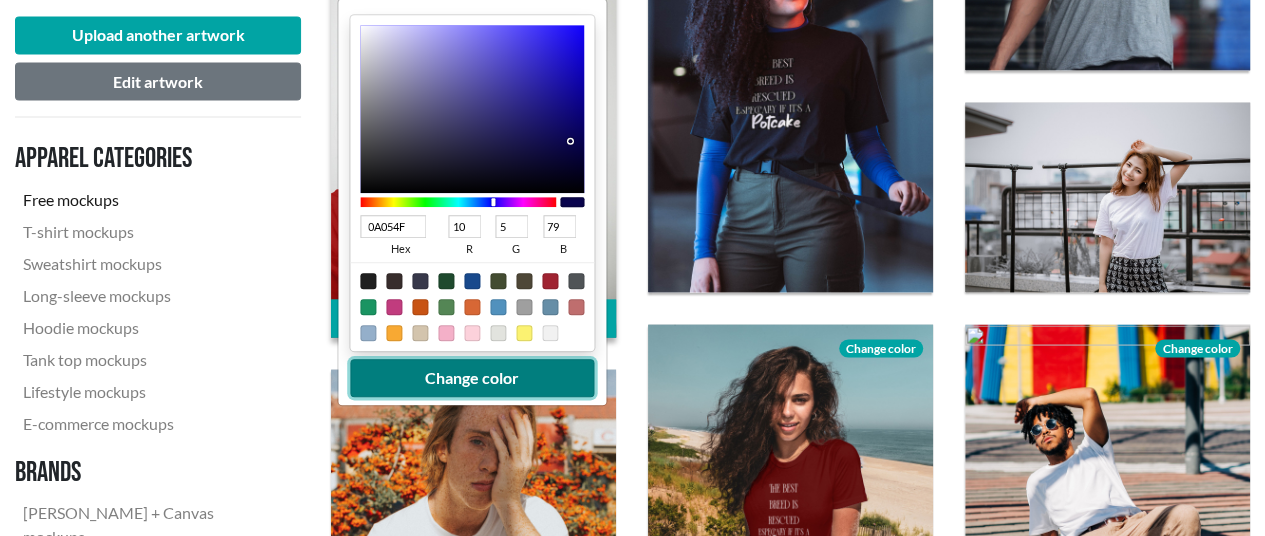 click on "Change color" at bounding box center [472, 377] 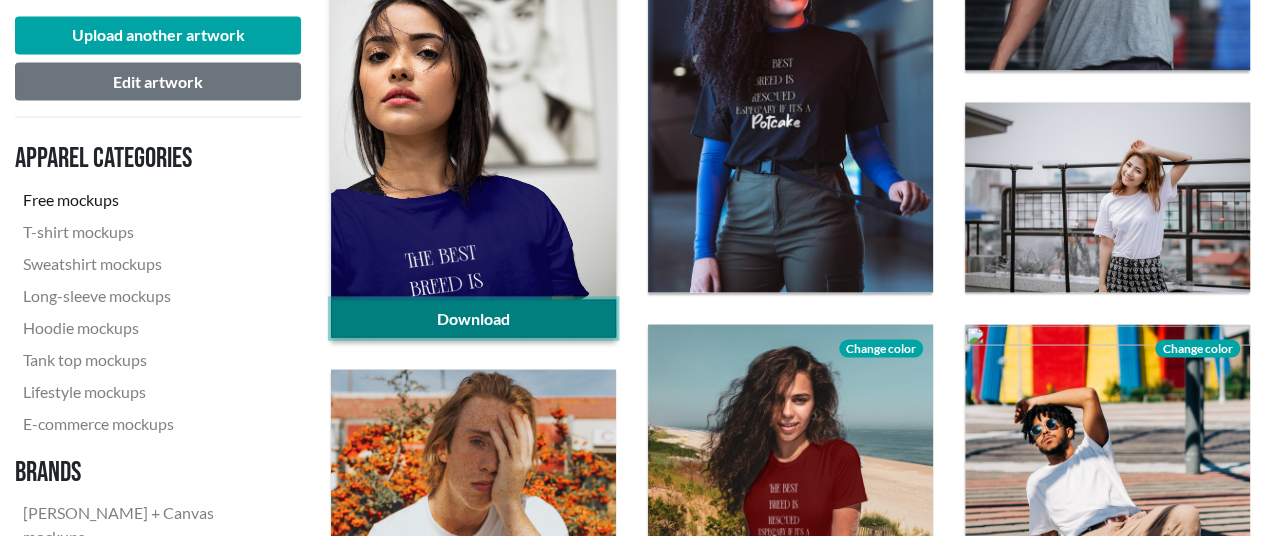 click on "Download" 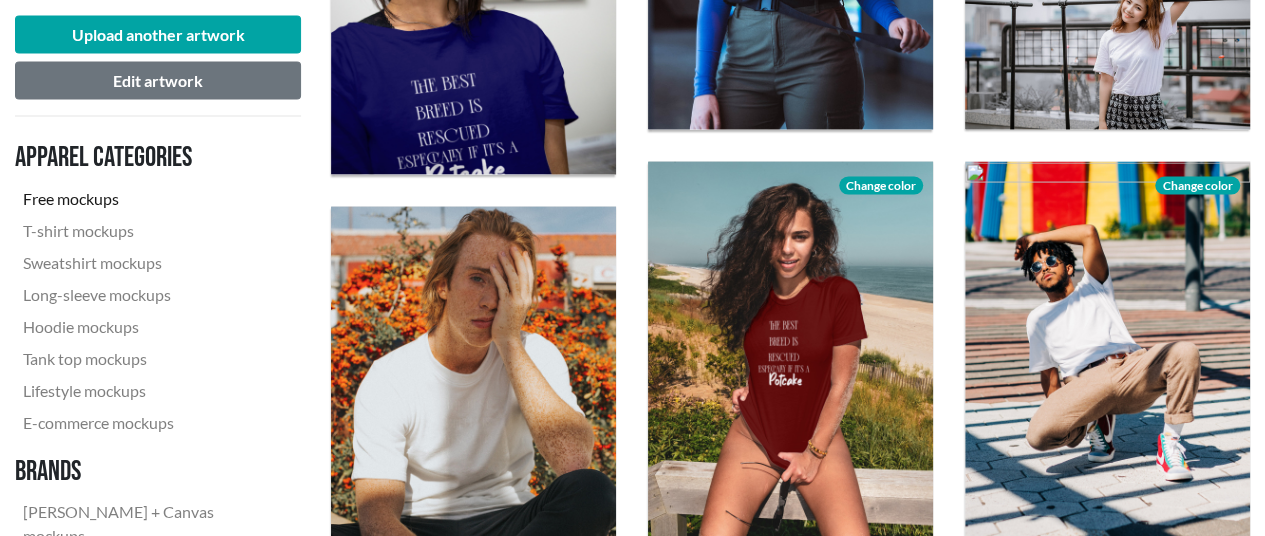 scroll, scrollTop: 2031, scrollLeft: 0, axis: vertical 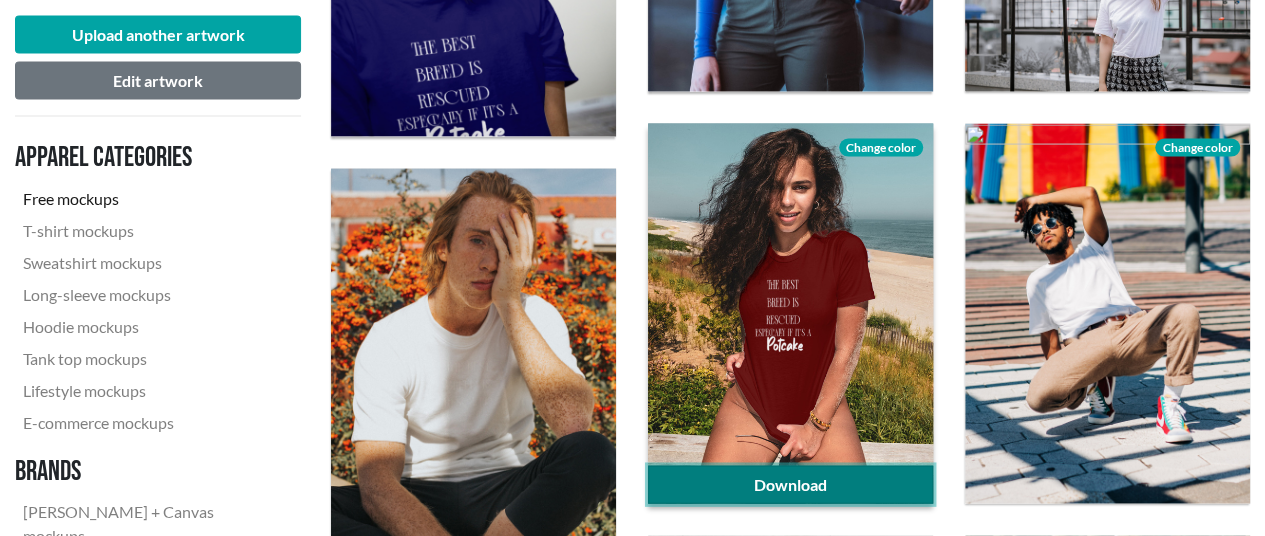 click on "Download" 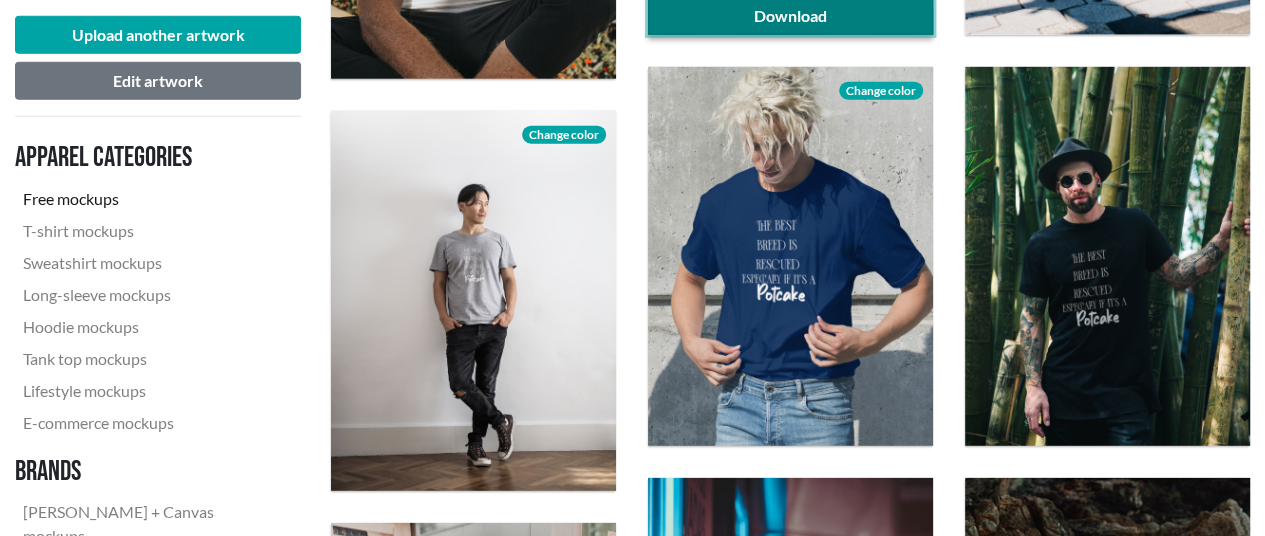scroll, scrollTop: 2531, scrollLeft: 0, axis: vertical 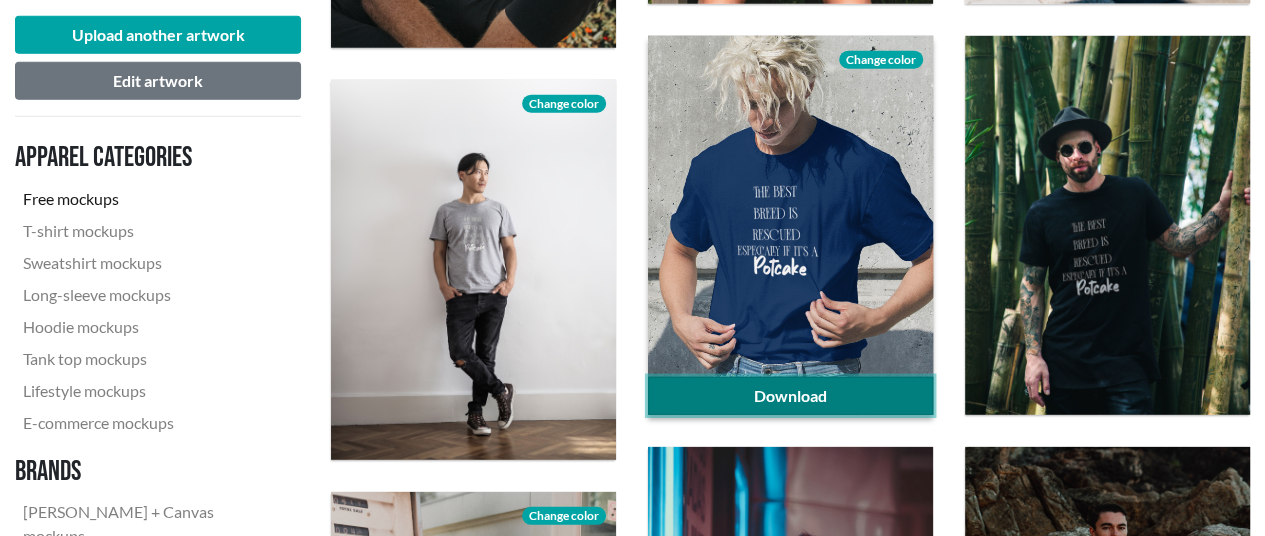 click on "Download" 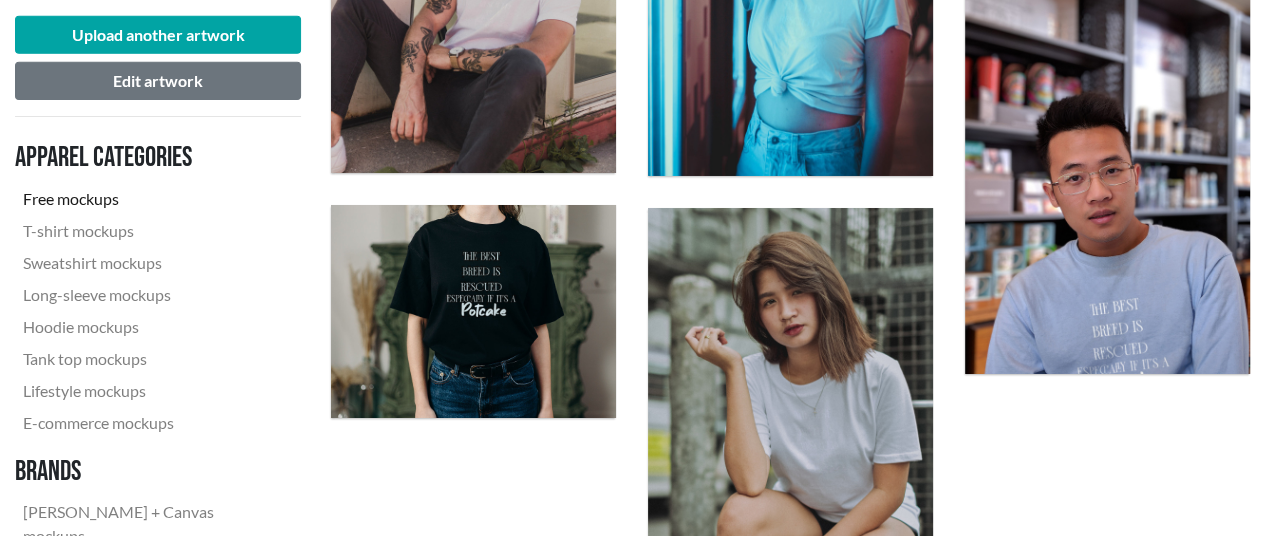 scroll, scrollTop: 3231, scrollLeft: 0, axis: vertical 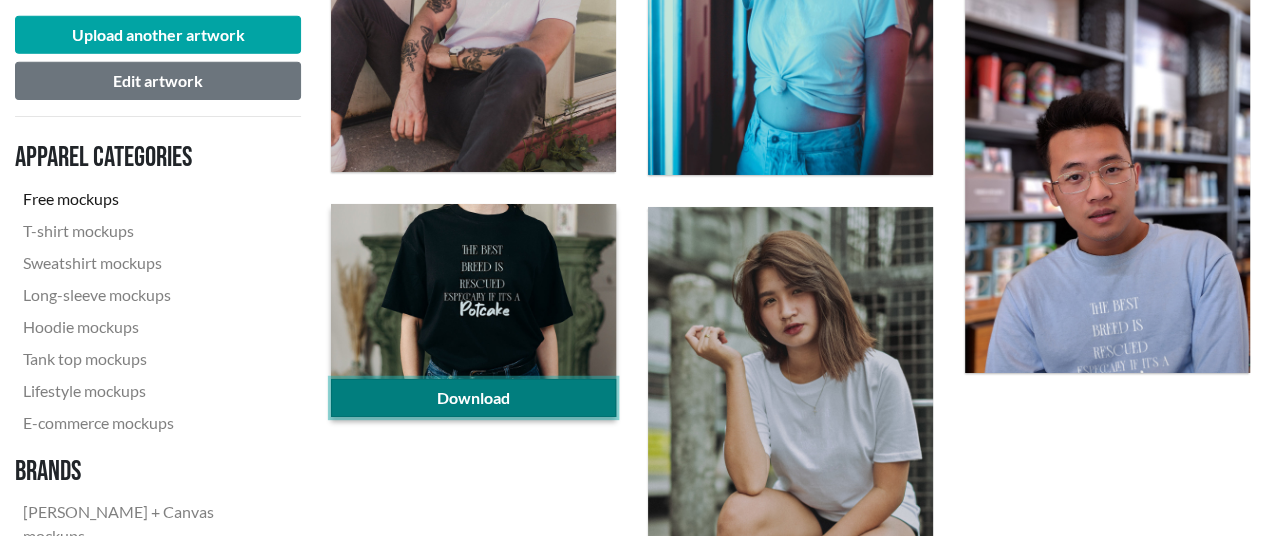 click on "Download" 